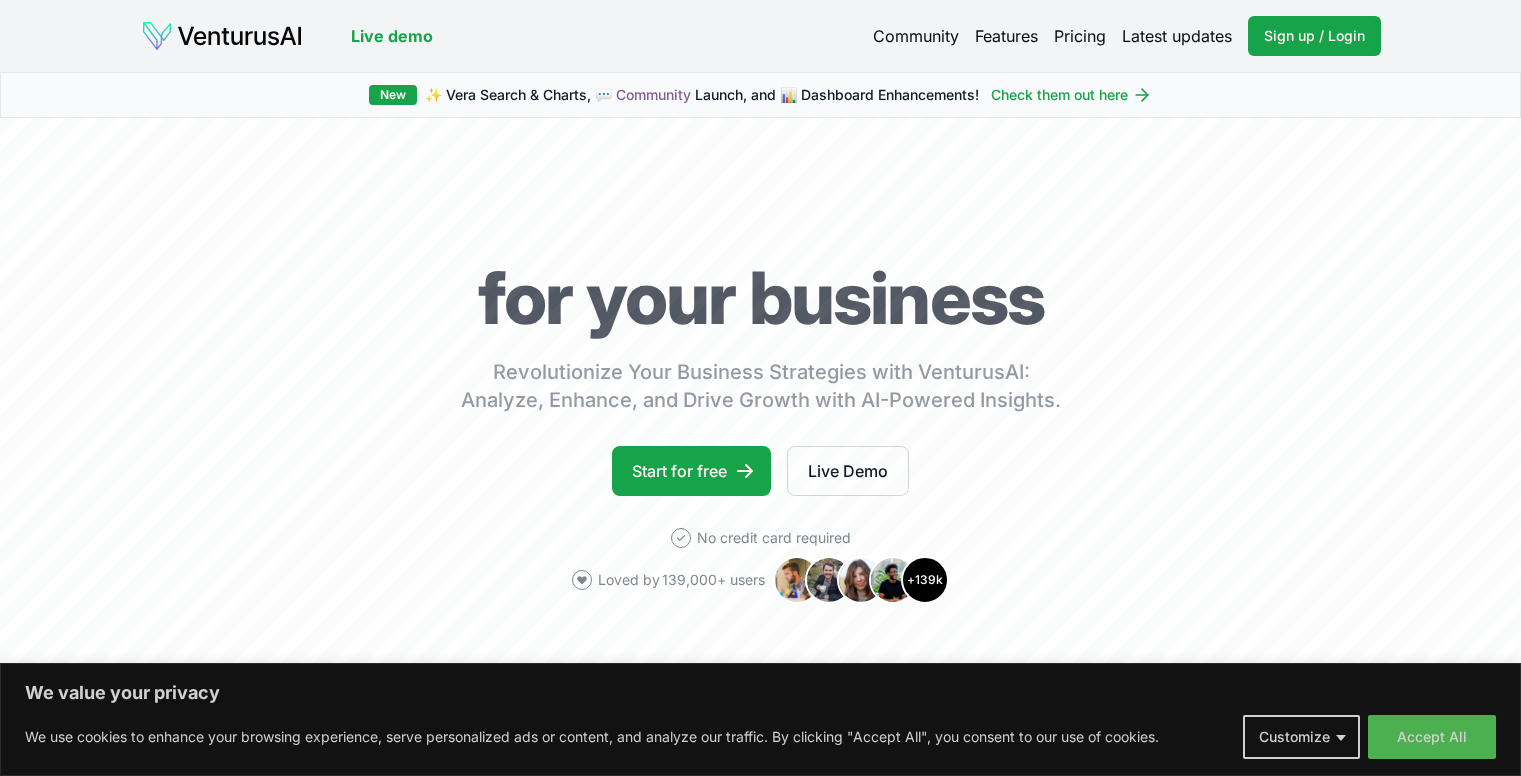 scroll, scrollTop: 0, scrollLeft: 0, axis: both 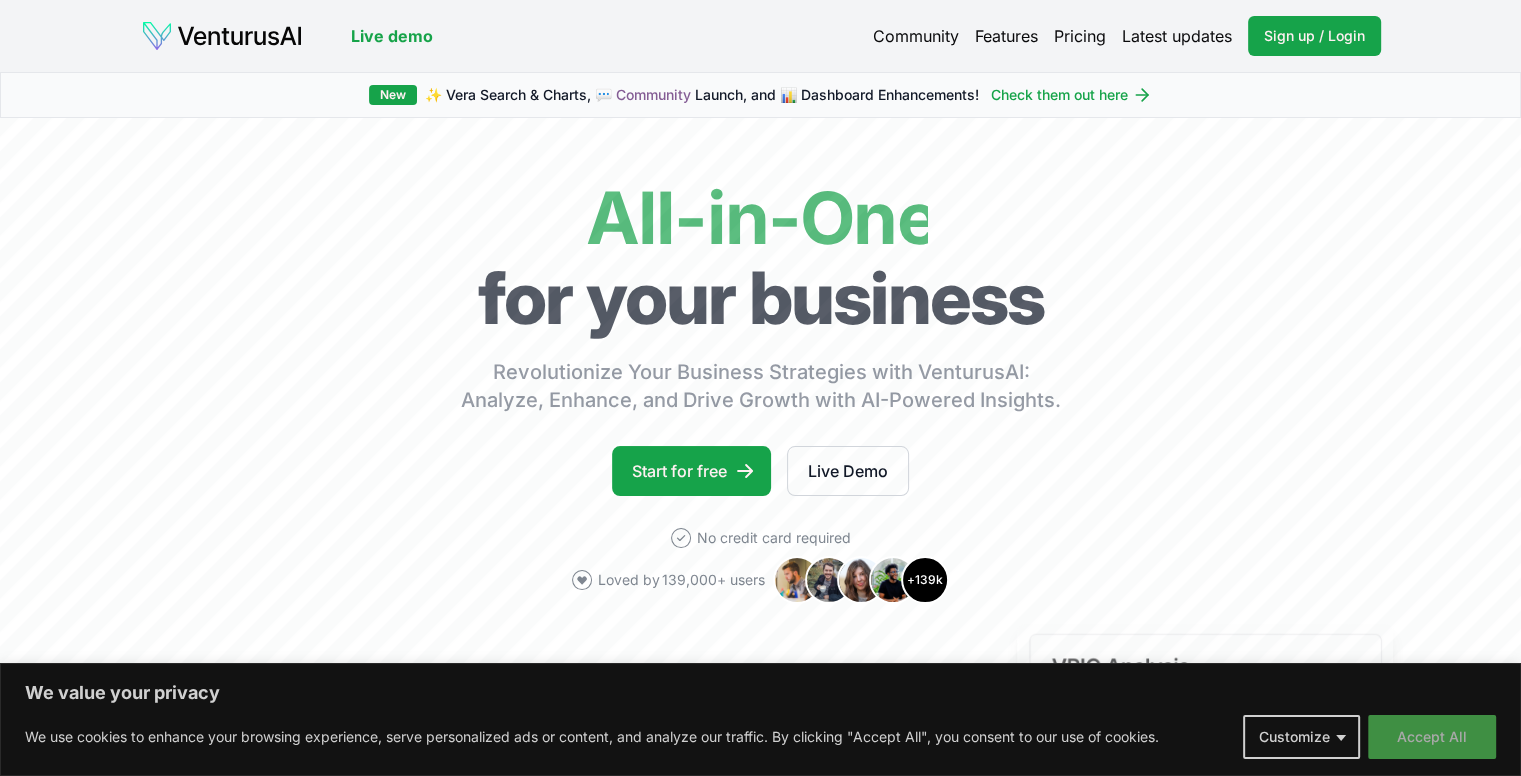 click on "Accept All" at bounding box center (1432, 737) 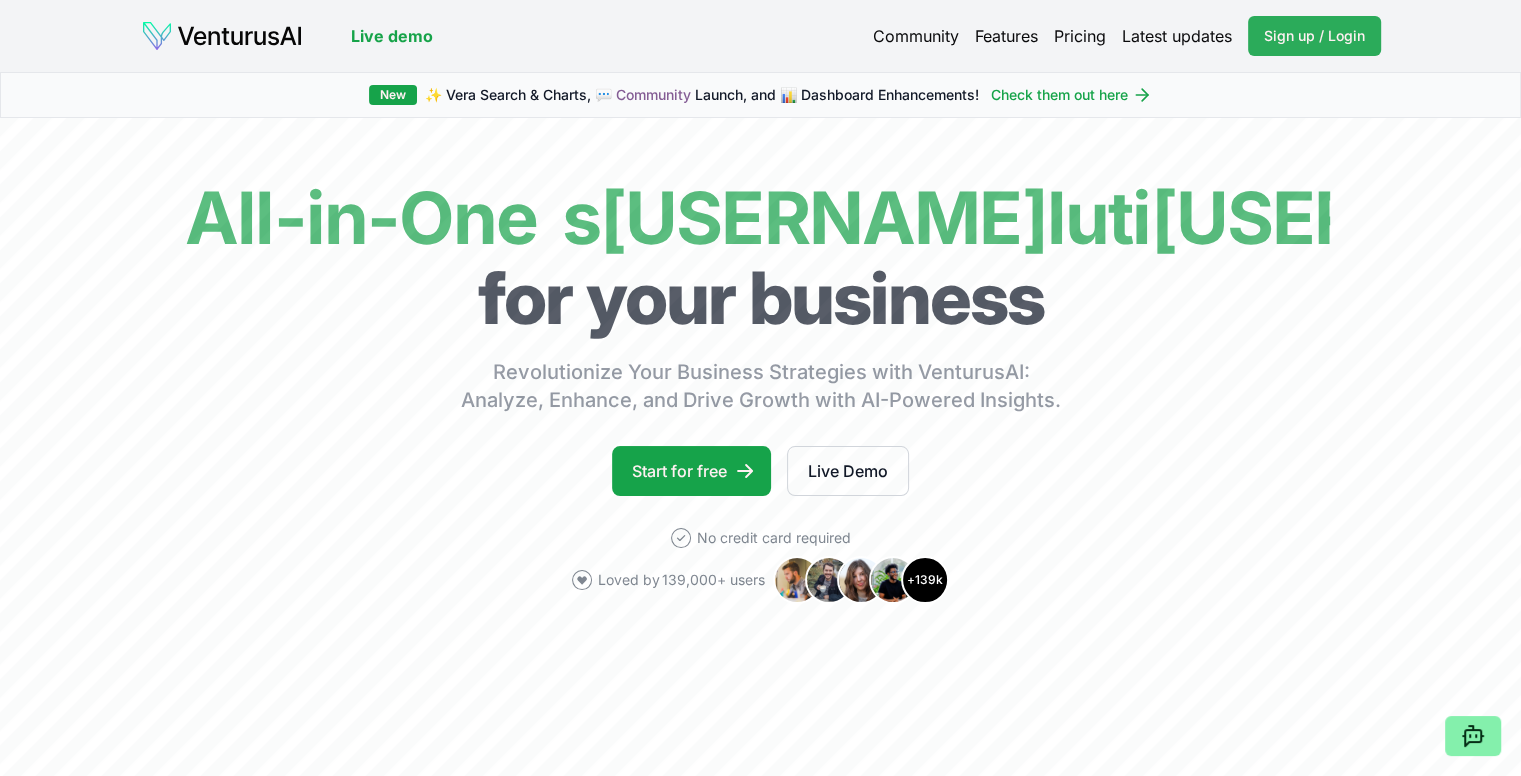 click on "Sign up / Login Login" at bounding box center (1314, 36) 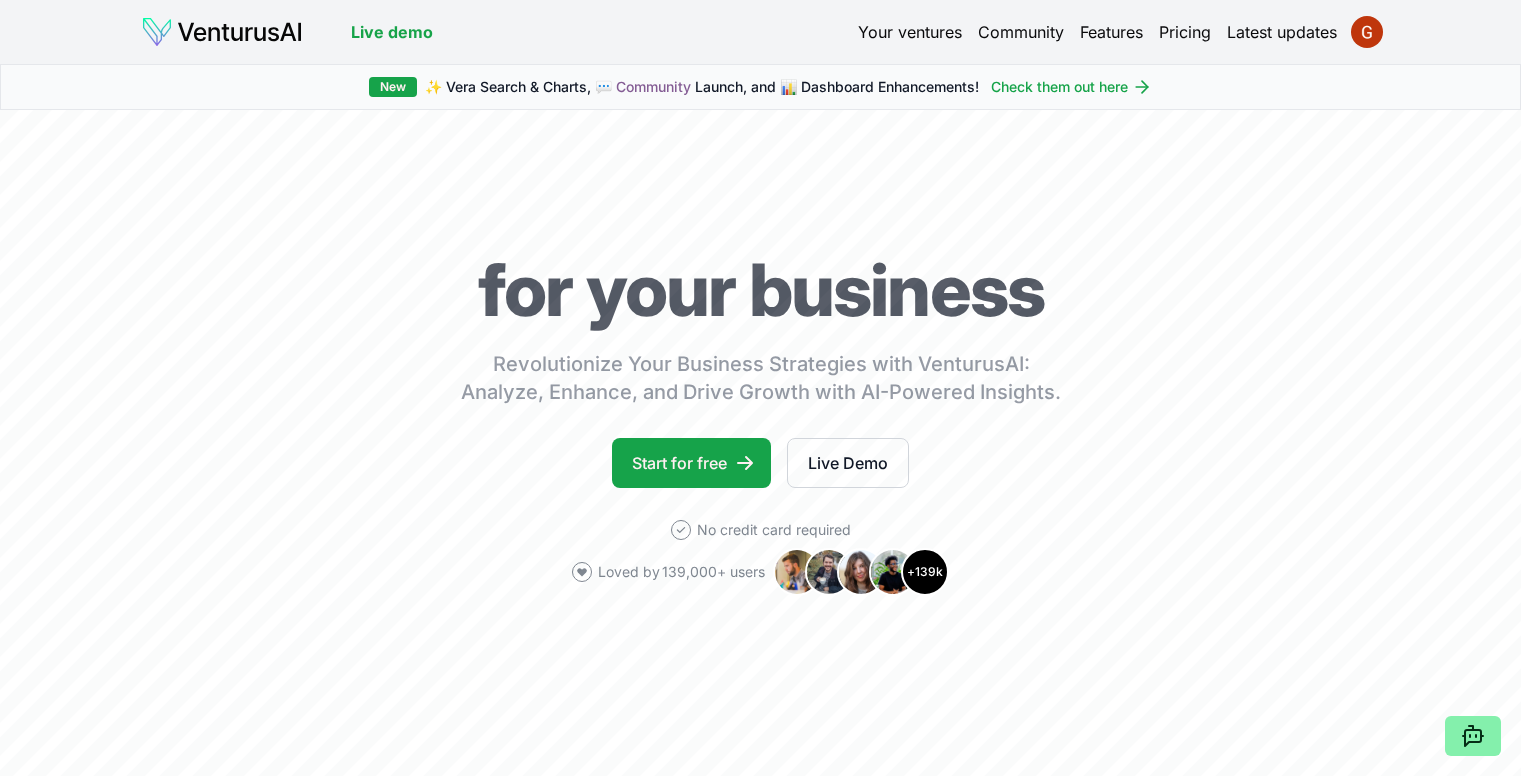 scroll, scrollTop: 0, scrollLeft: 0, axis: both 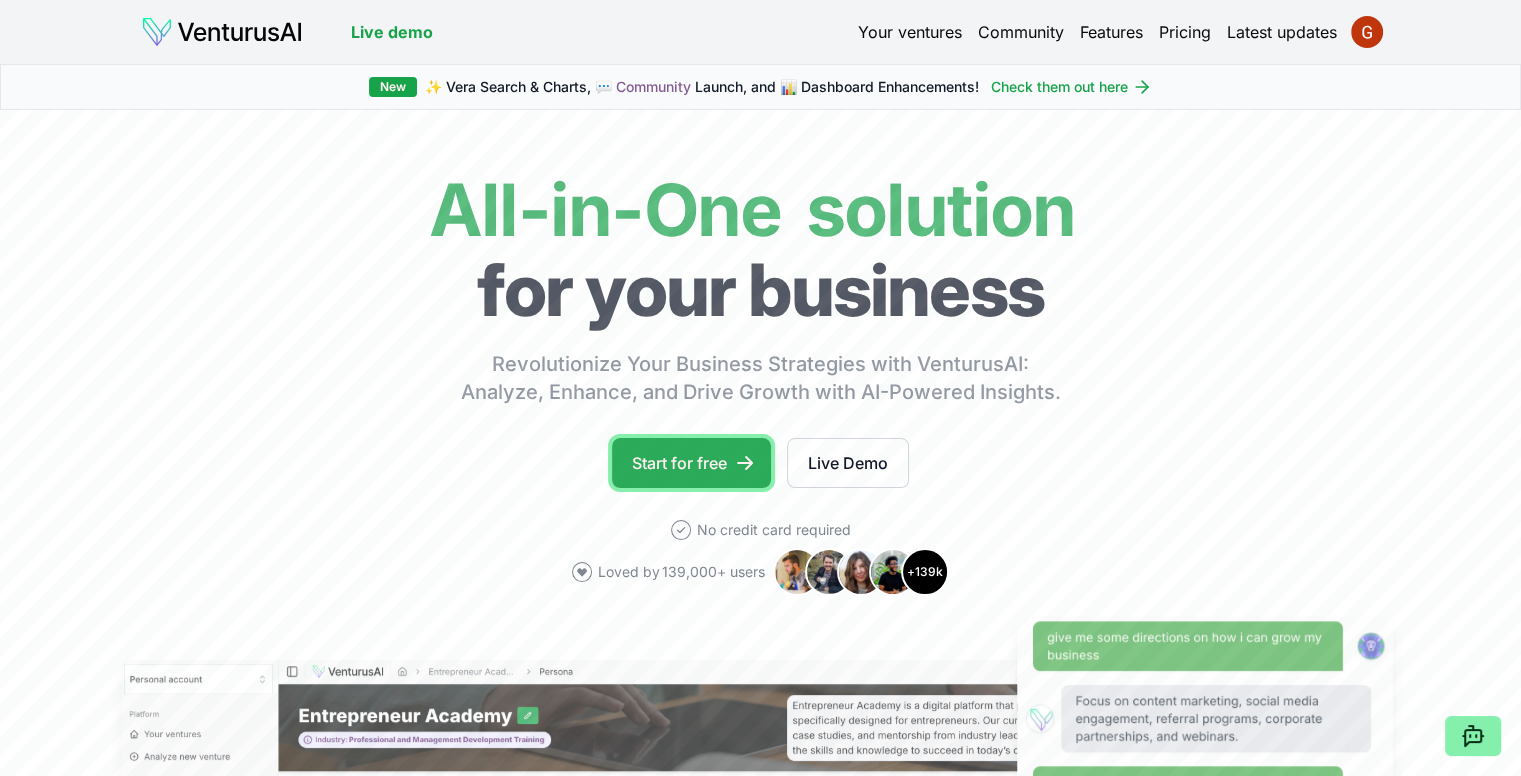 click on "Start for free" at bounding box center [691, 463] 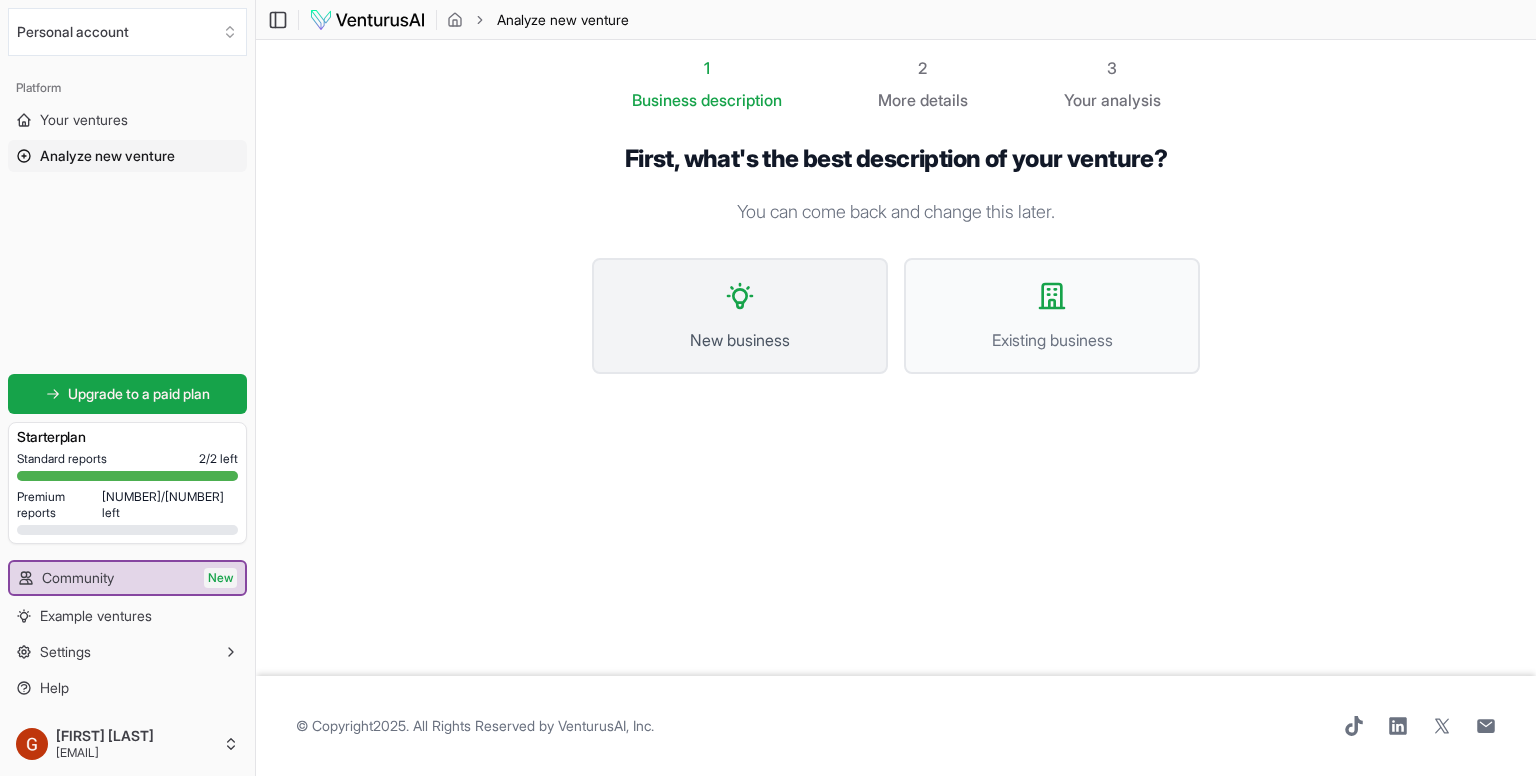 click 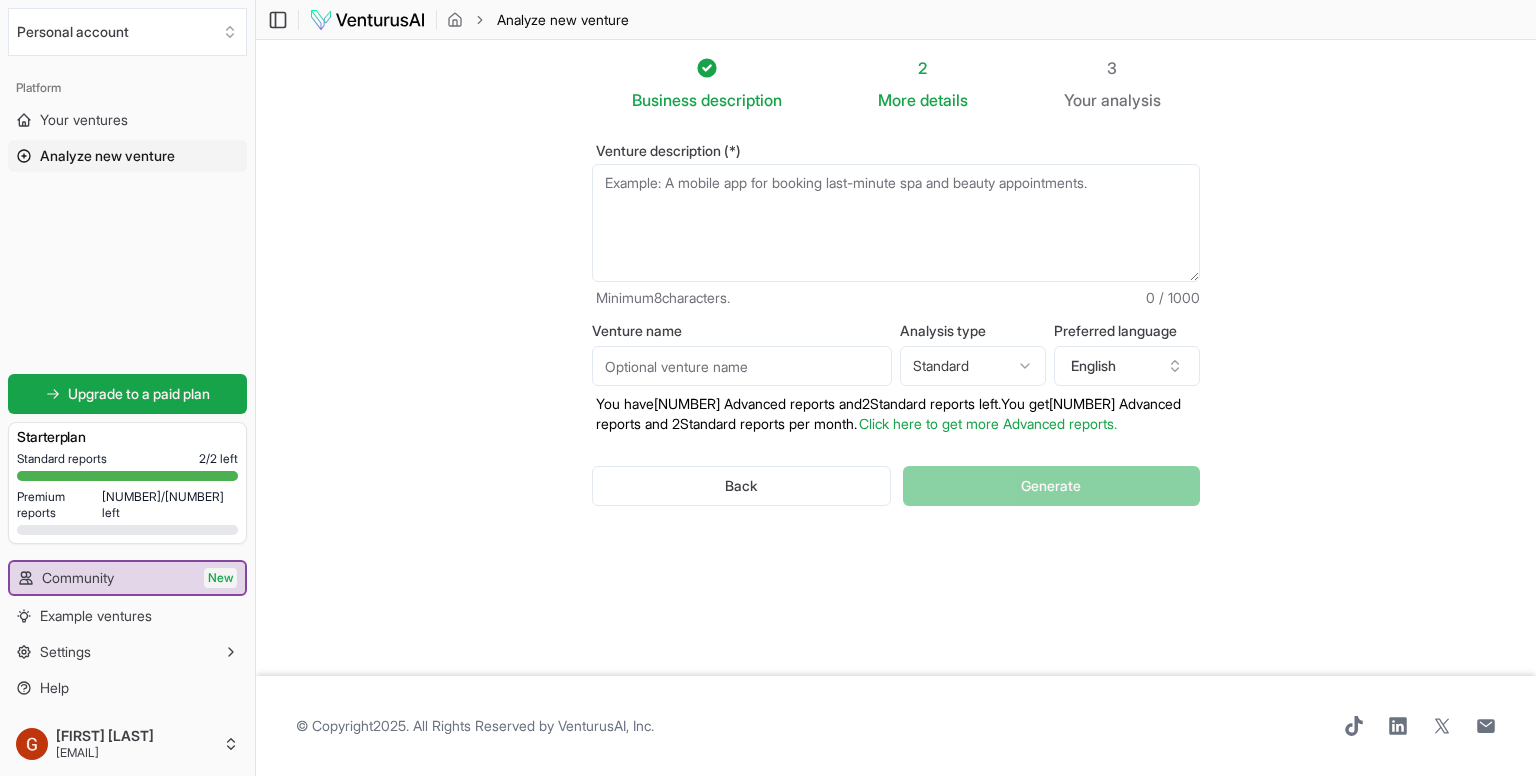 click on "Venture description (*)" at bounding box center (896, 223) 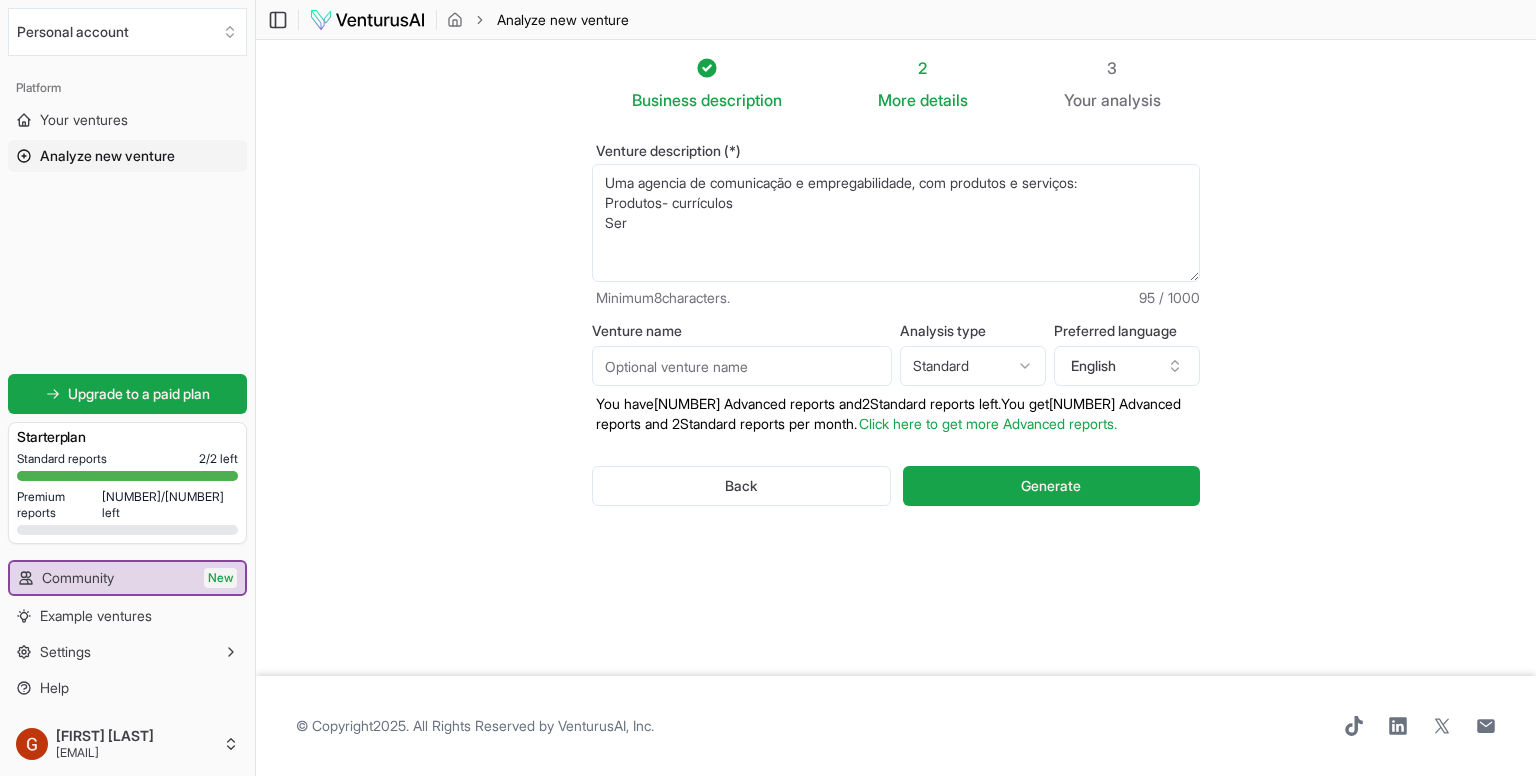 type on "Uma agencia de comunicação e empregabilidade, com produtos e serviços:
Produtos- currículos
Ser" 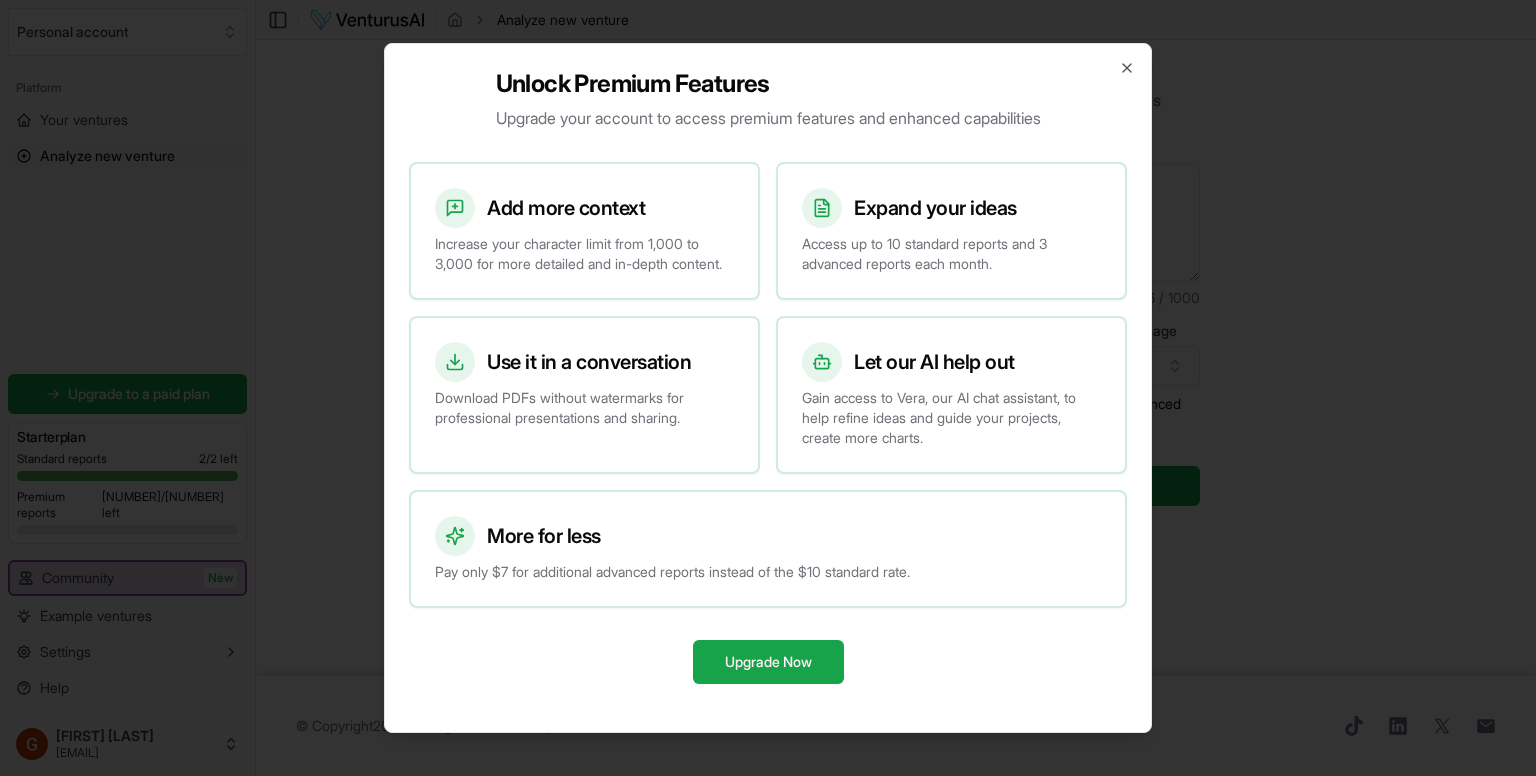 type 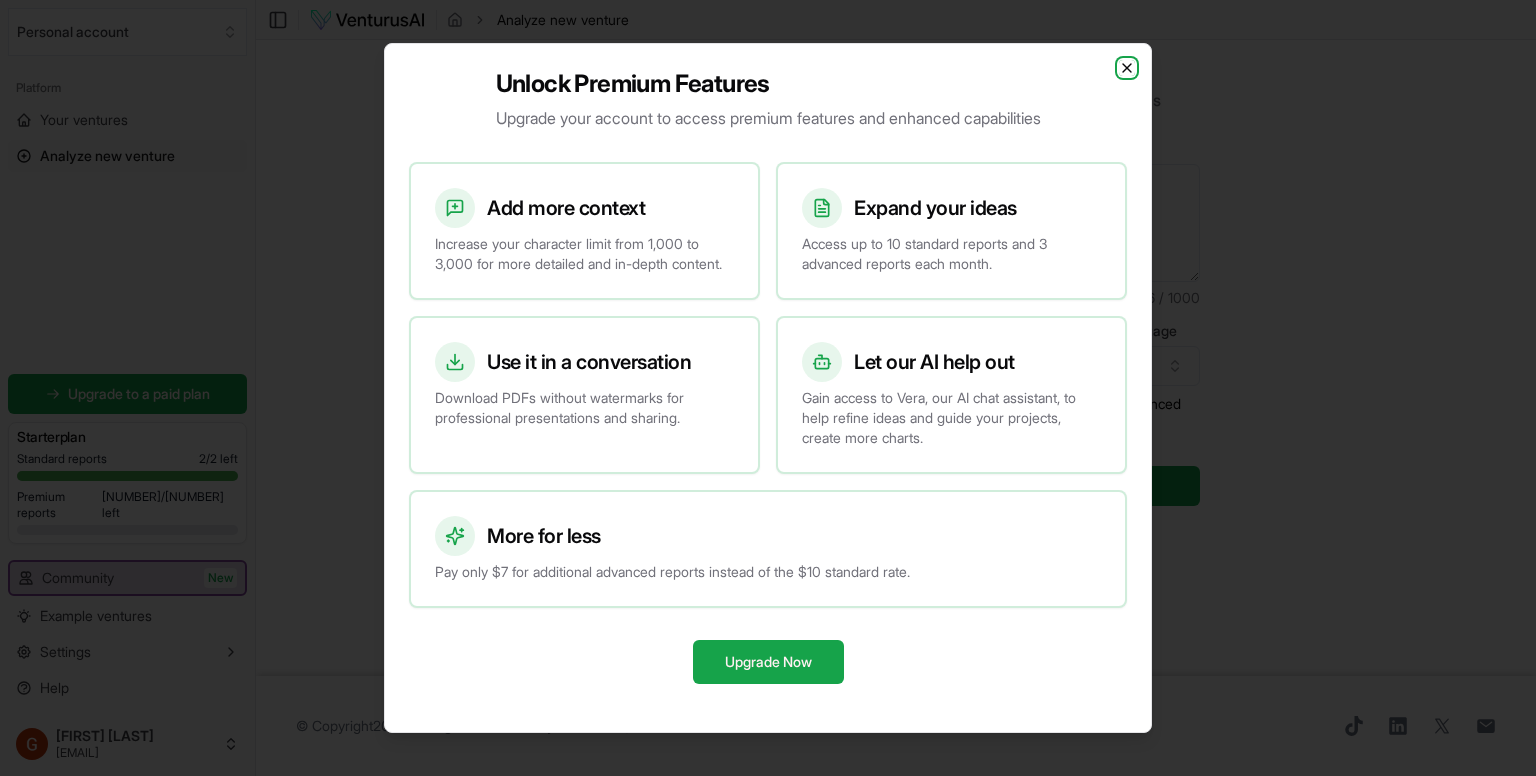 click 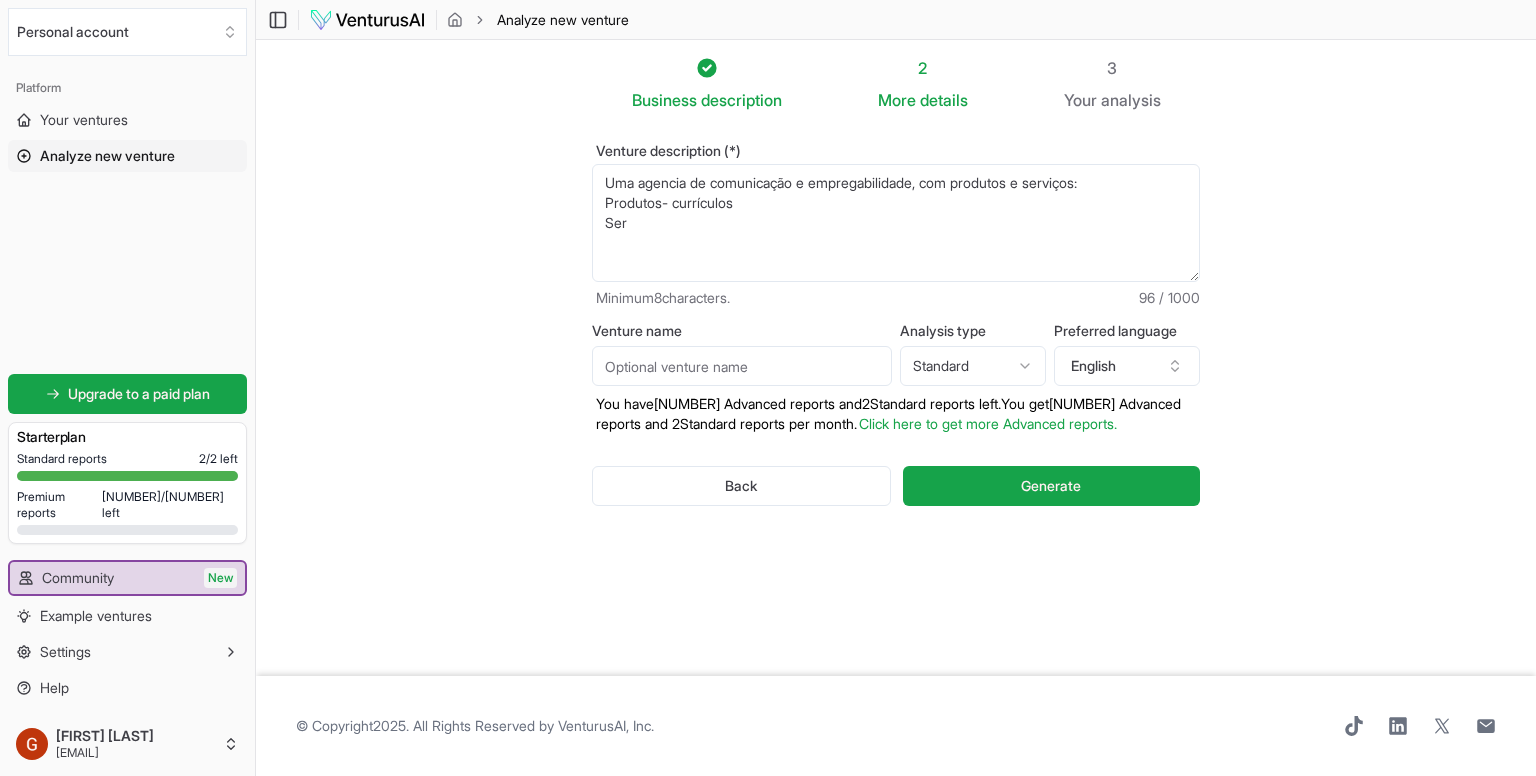 click on "Uma agencia de comunicação e empregabilidade, com produtos e serviços:
Produtos- currículos
Ser" at bounding box center [896, 223] 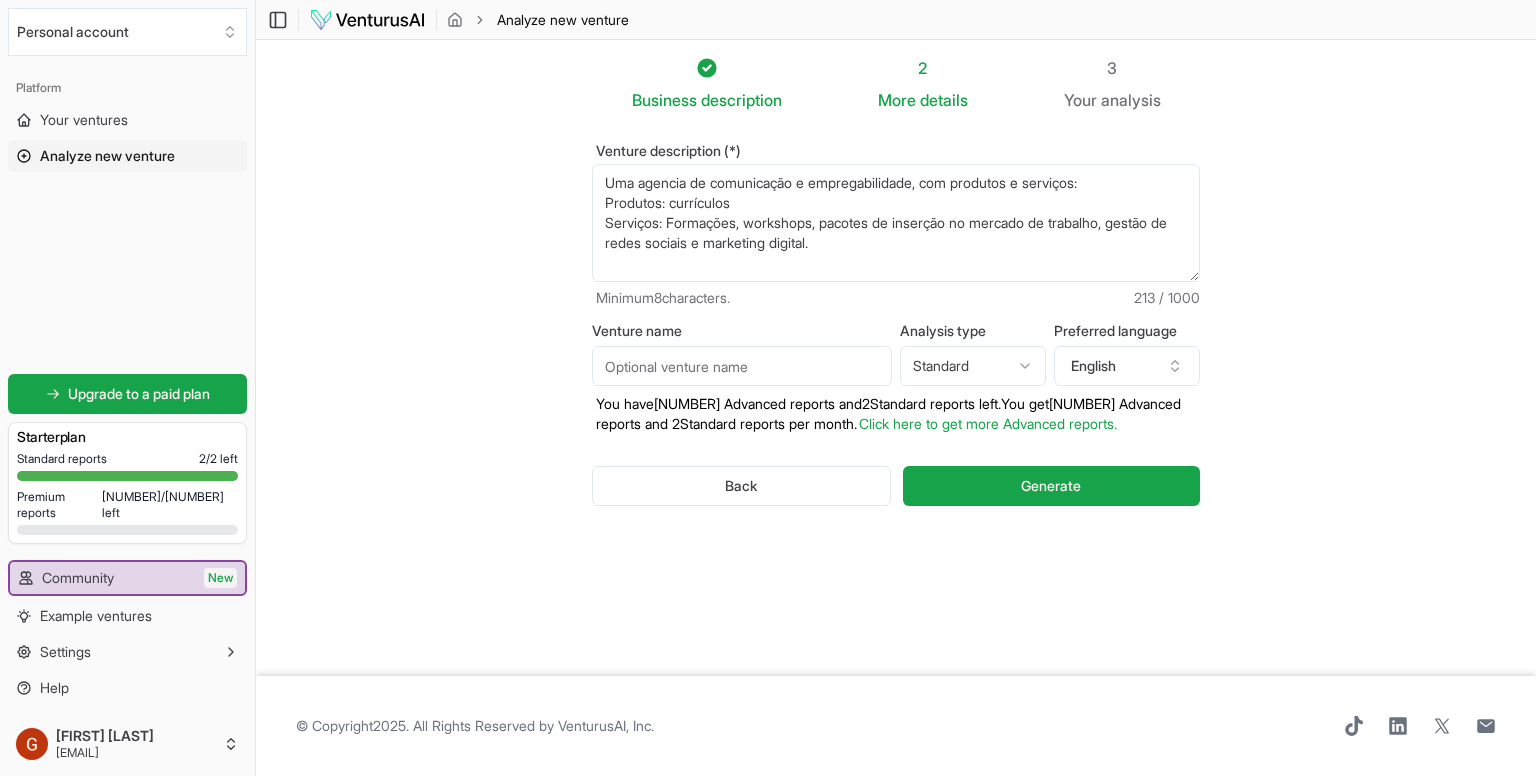type on "Uma agencia de comunicação e empregabilidade, com produtos e serviços:
Produtos: currículos
Serviços: Formações, workshops, pacotes de inserção no mercado de trabalho, gestão de redes sociais e marketing digital." 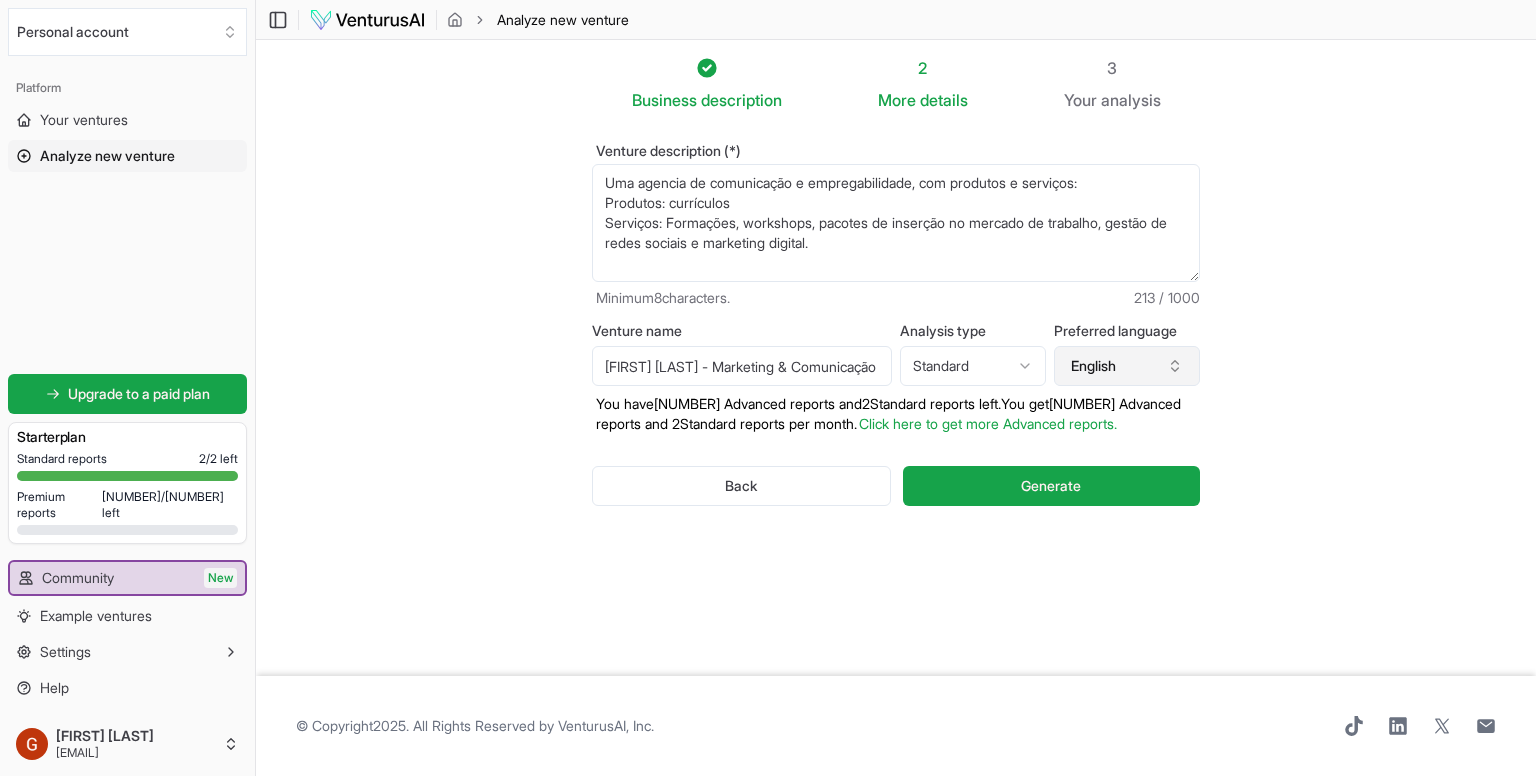 click on "English" at bounding box center (1127, 366) 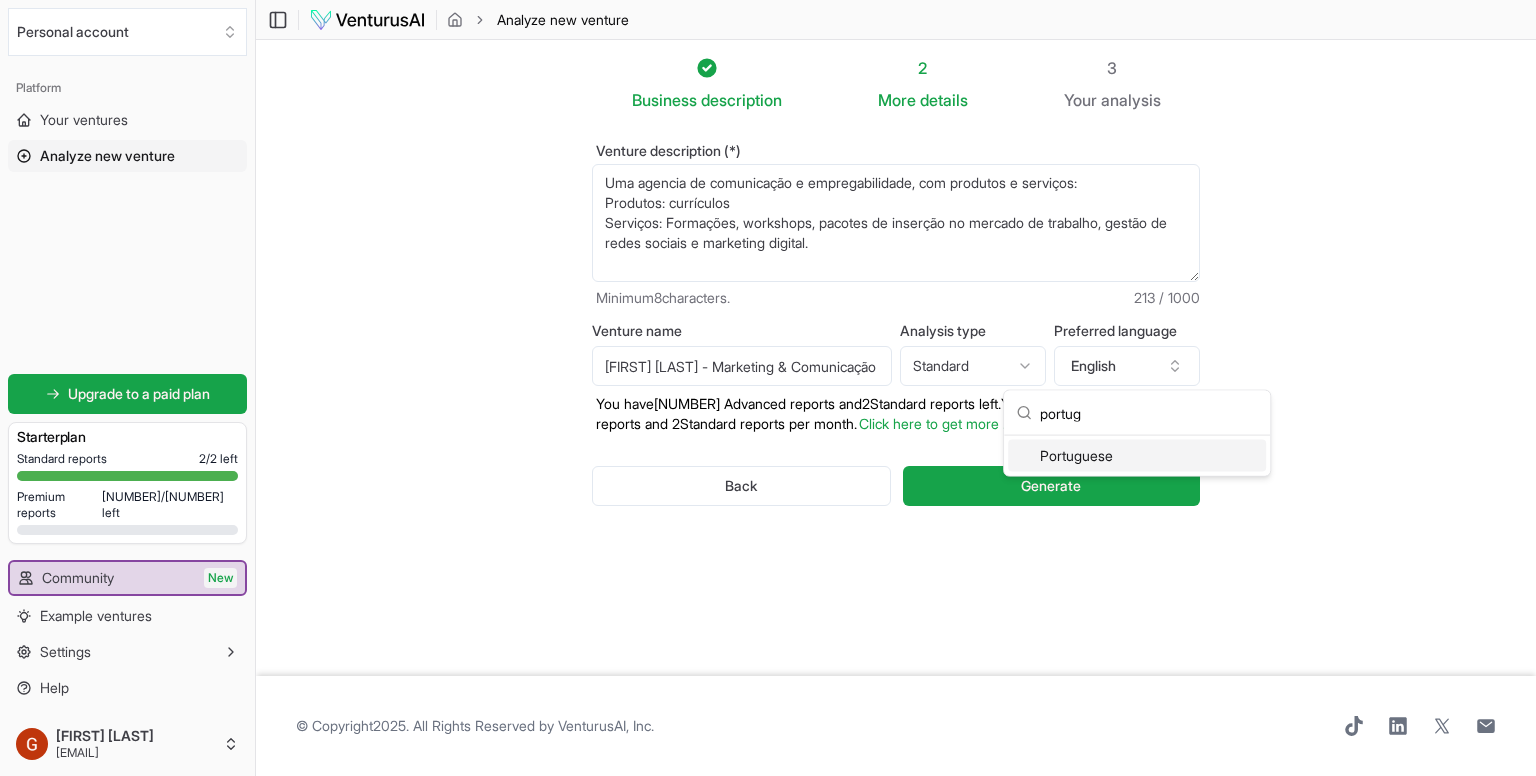 type on "portug" 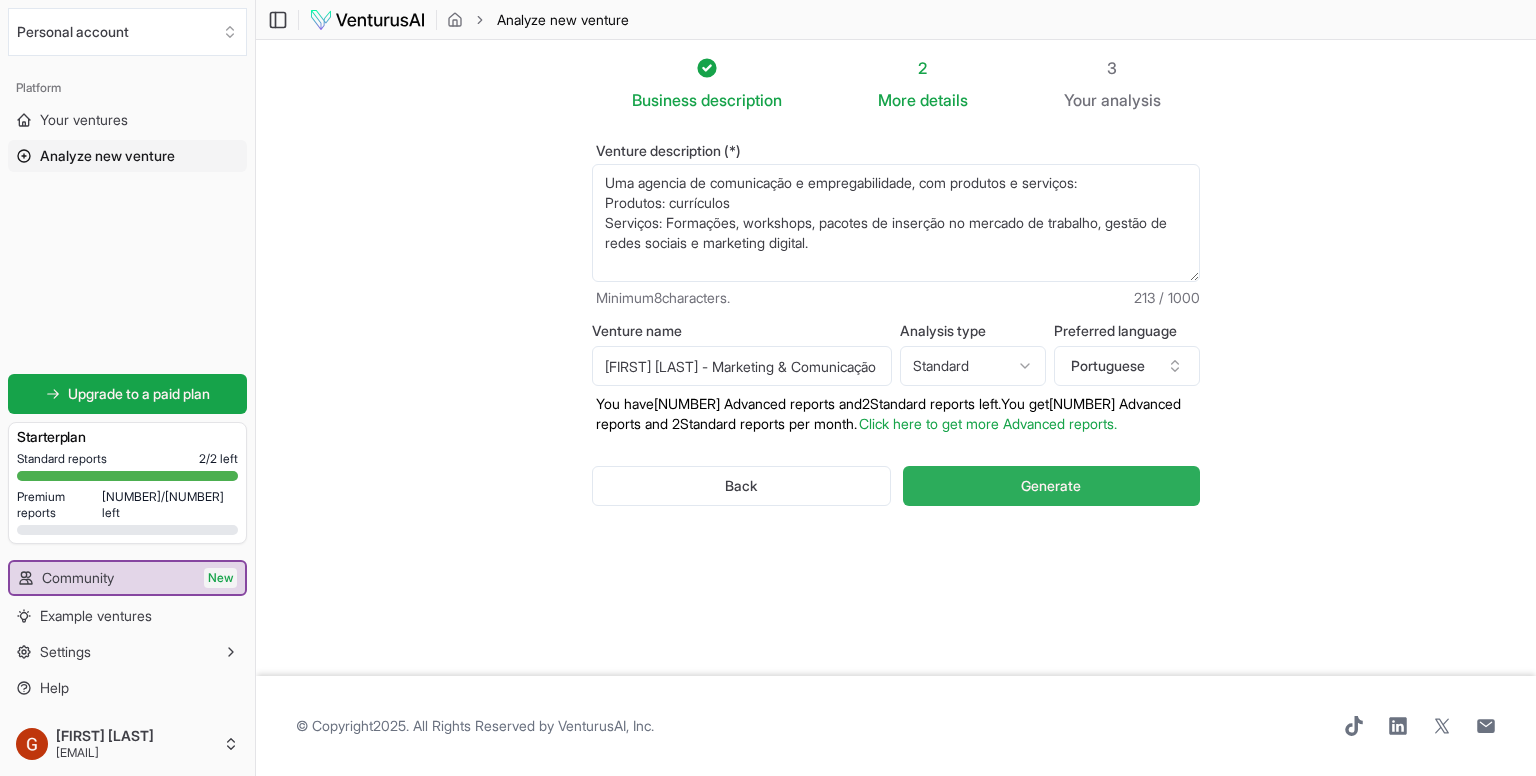click on "Generate" at bounding box center [1051, 486] 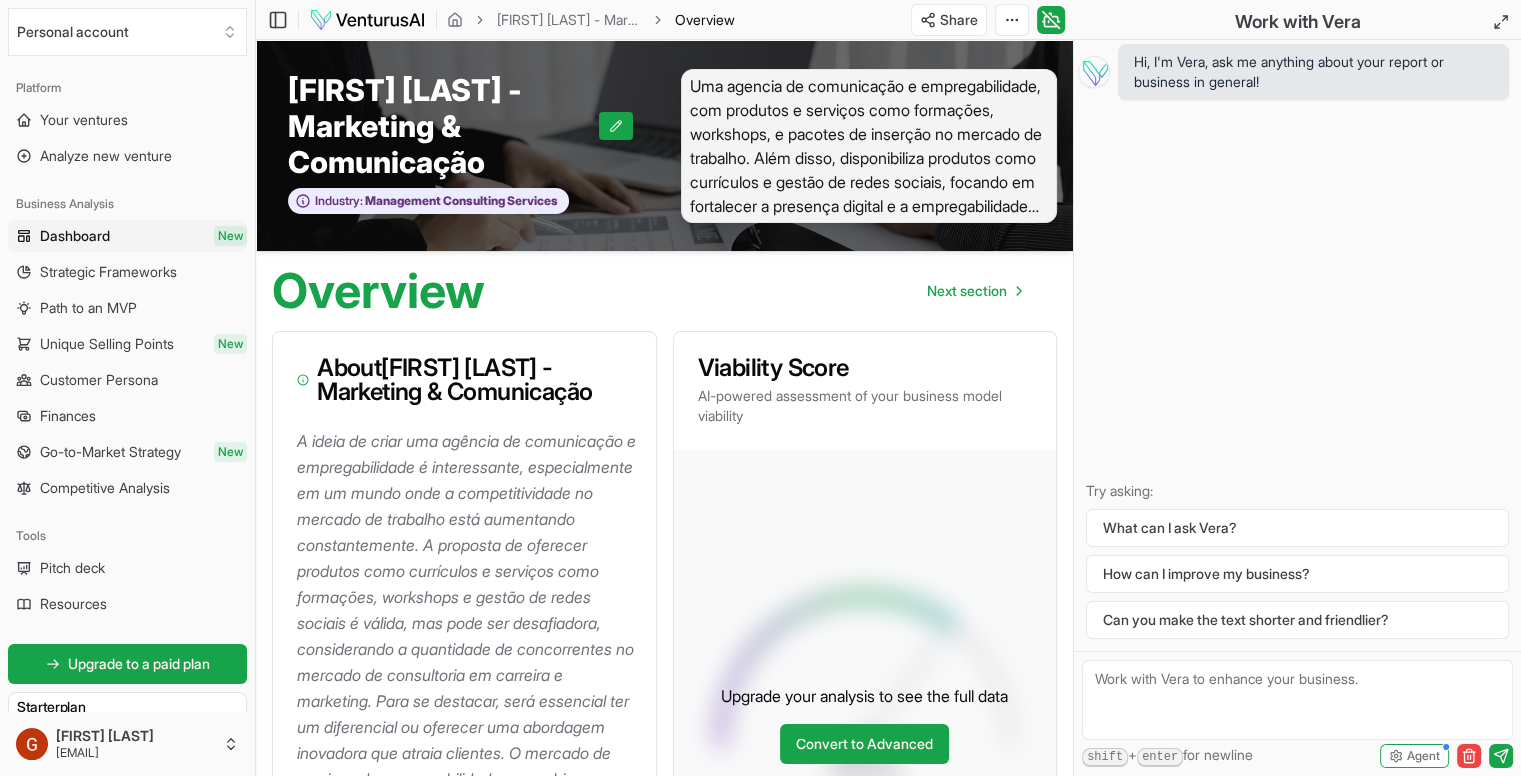 scroll, scrollTop: 0, scrollLeft: 0, axis: both 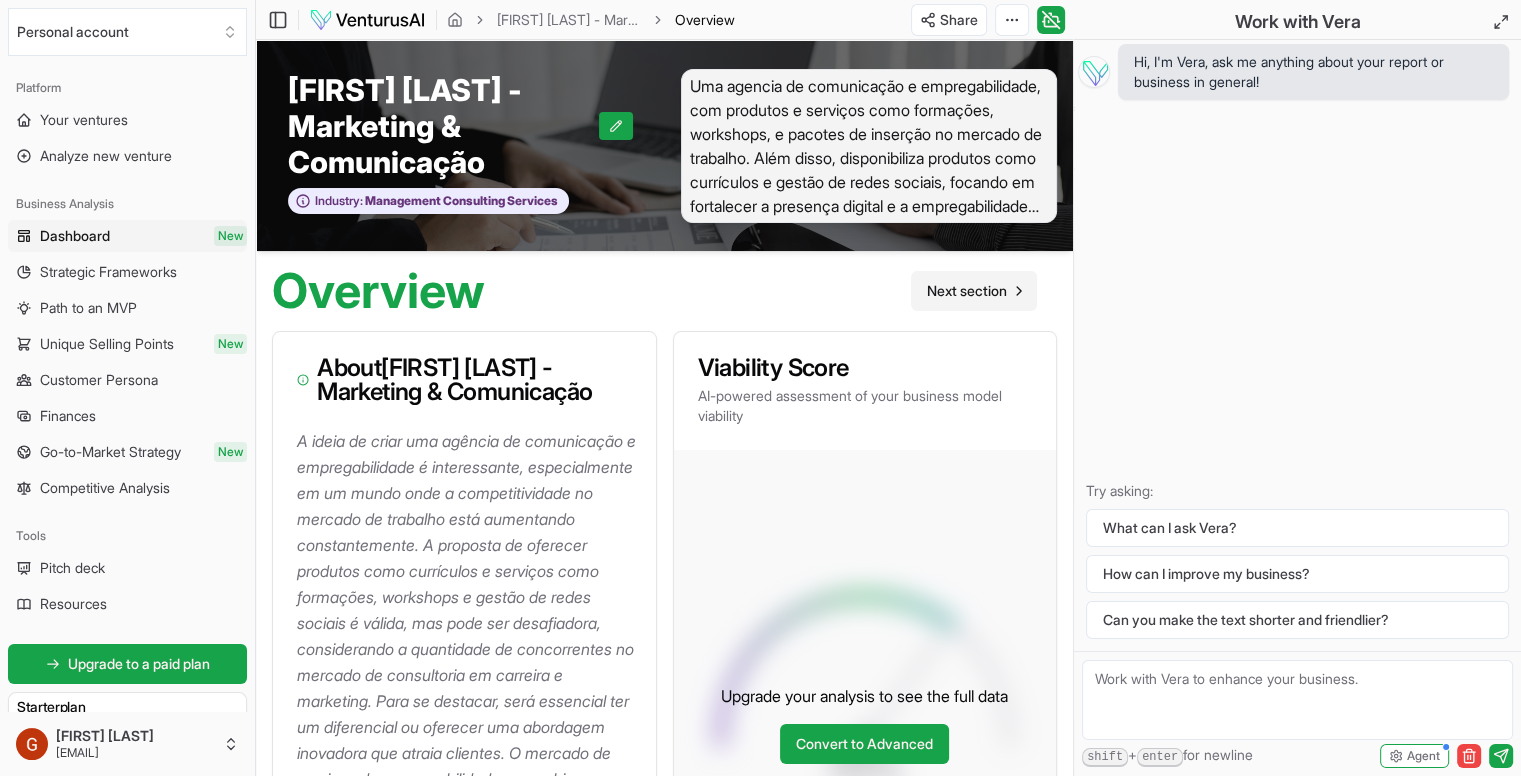 click on "Next section" at bounding box center (967, 291) 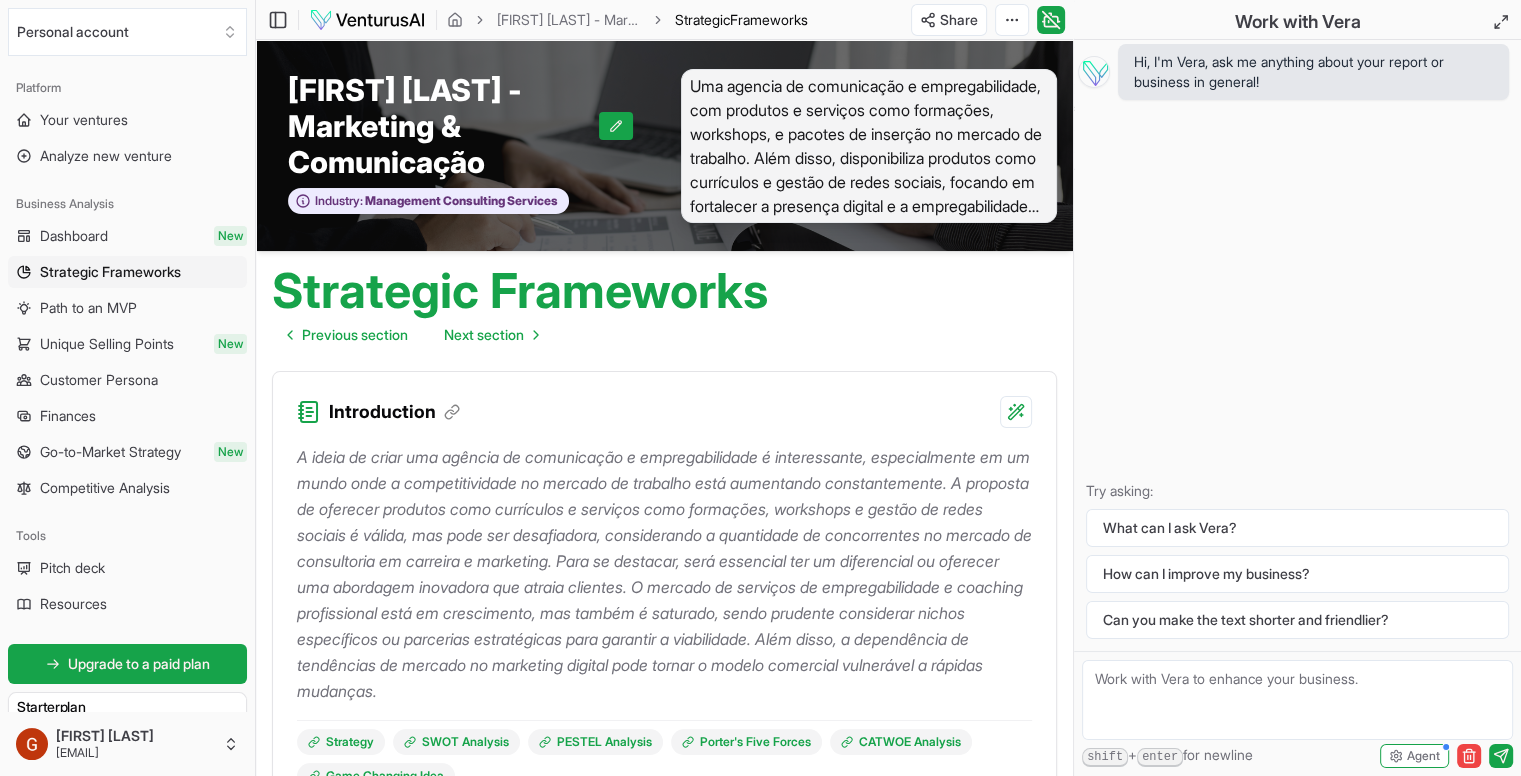 scroll, scrollTop: 0, scrollLeft: 0, axis: both 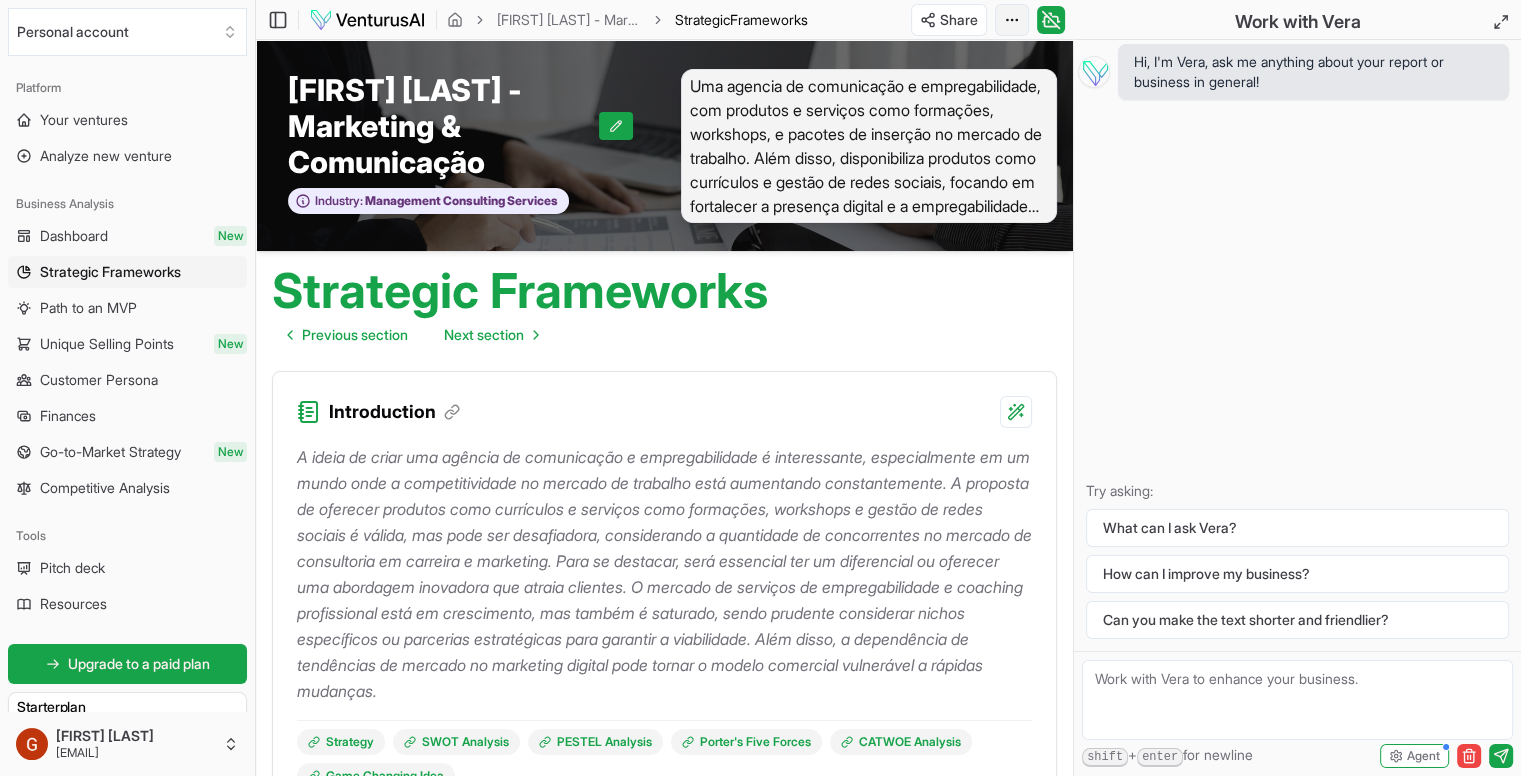 click on "We value your privacy We use cookies to enhance your browsing experience, serve personalized ads or content, and analyze our traffic. By clicking "Accept All", you consent to our use of cookies. Customize Accept All Customize Consent Preferences We use cookies to help you navigate efficiently and perform certain functions. You will find detailed information about all cookies under each consent category below. The cookies that are categorized as "Necessary" are stored on your browser as they are essential for enabling the basic functionalities of the site. ... Show more Necessary Always Active Necessary cookies are required to enable the basic features of this site, such as providing secure log-in or adjusting your consent preferences. These cookies do not store any personally identifiable data. Cookie cookieyes-consent Duration 1 year Description Cookie __cf_bm Duration 1 hour Description This cookie, set by Cloudflare, is used to support Cloudflare Bot Management. Cookie _cfuvid Duration session lidc" at bounding box center [760, 388] 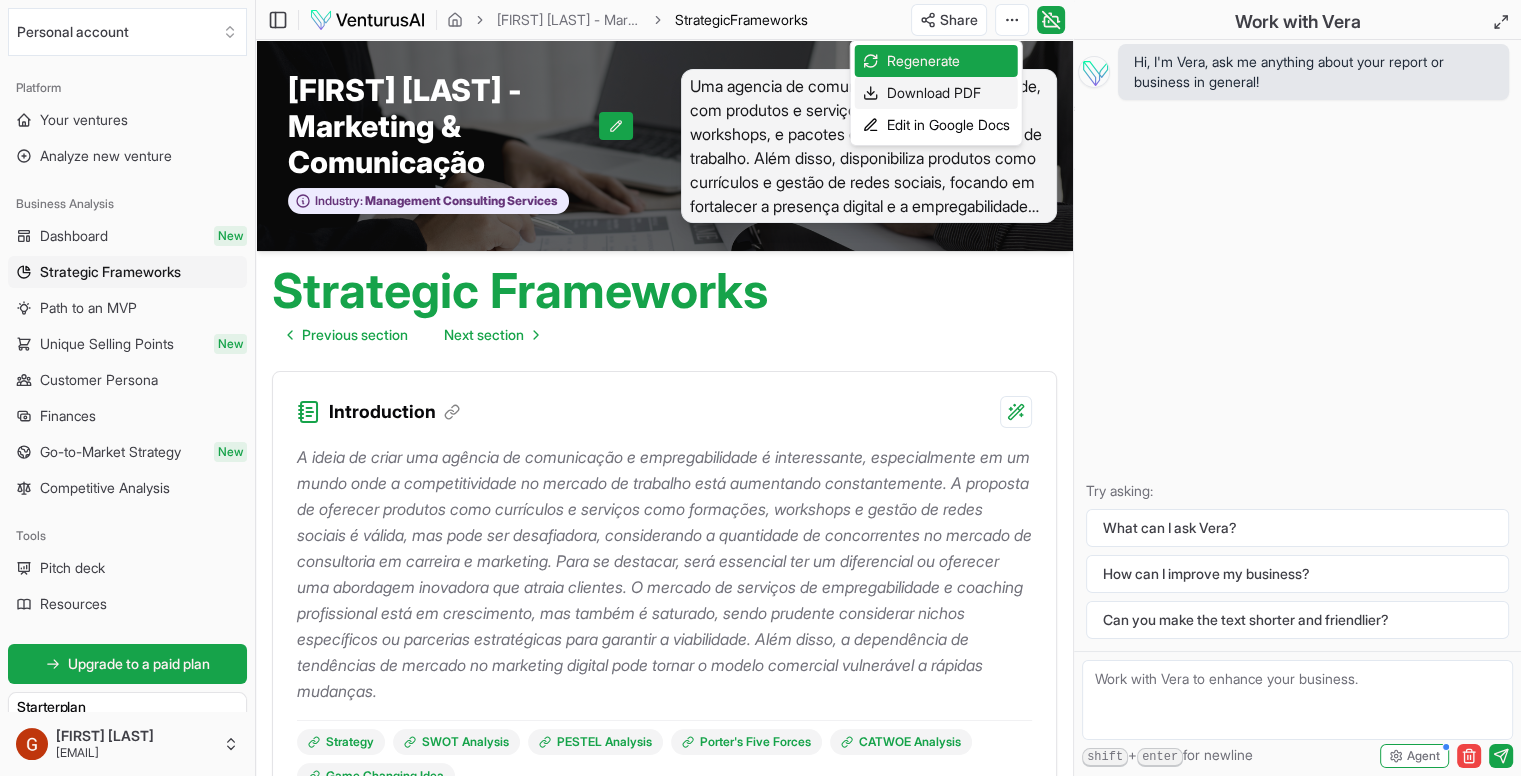 click on "Download PDF" at bounding box center [936, 93] 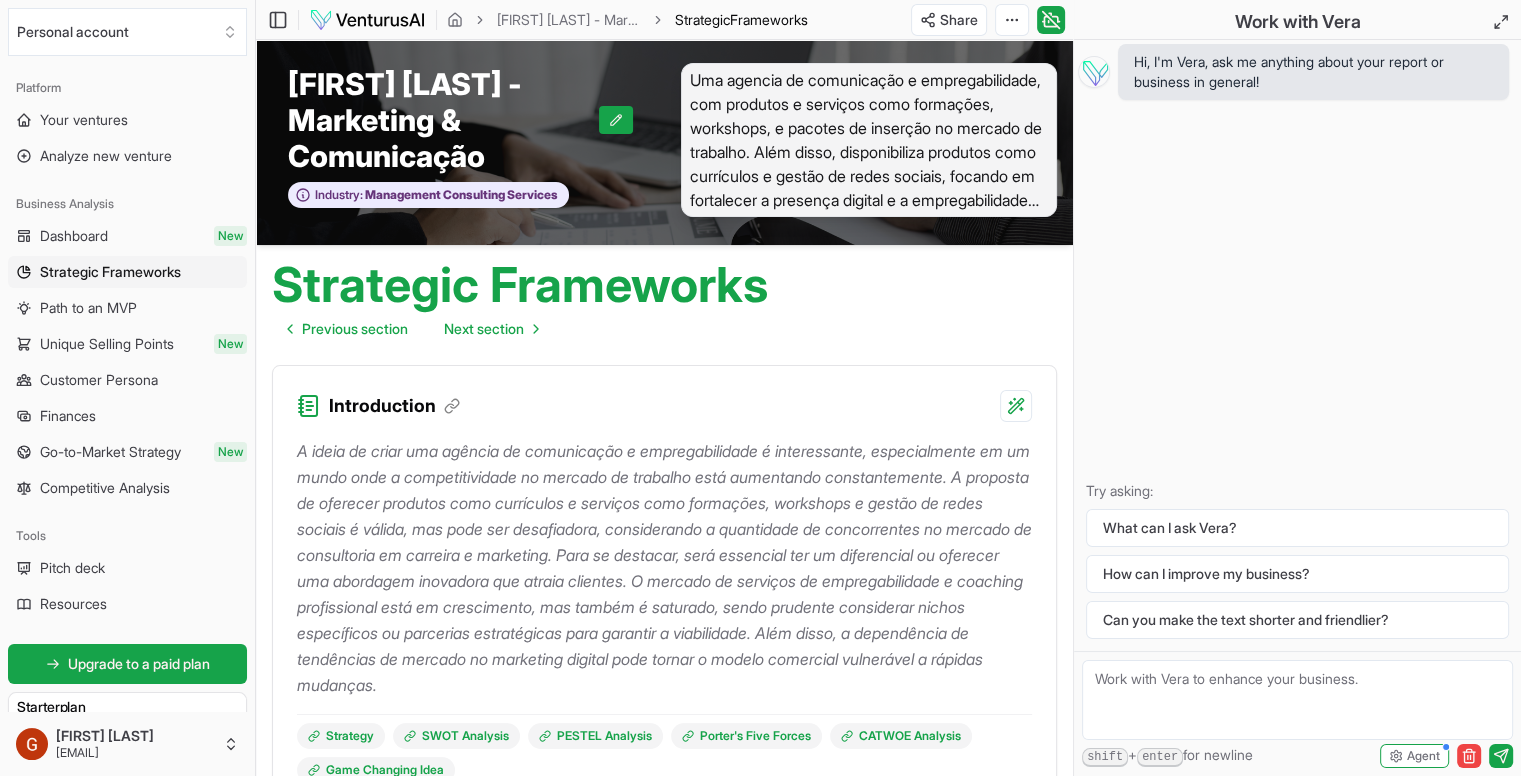 scroll, scrollTop: 0, scrollLeft: 0, axis: both 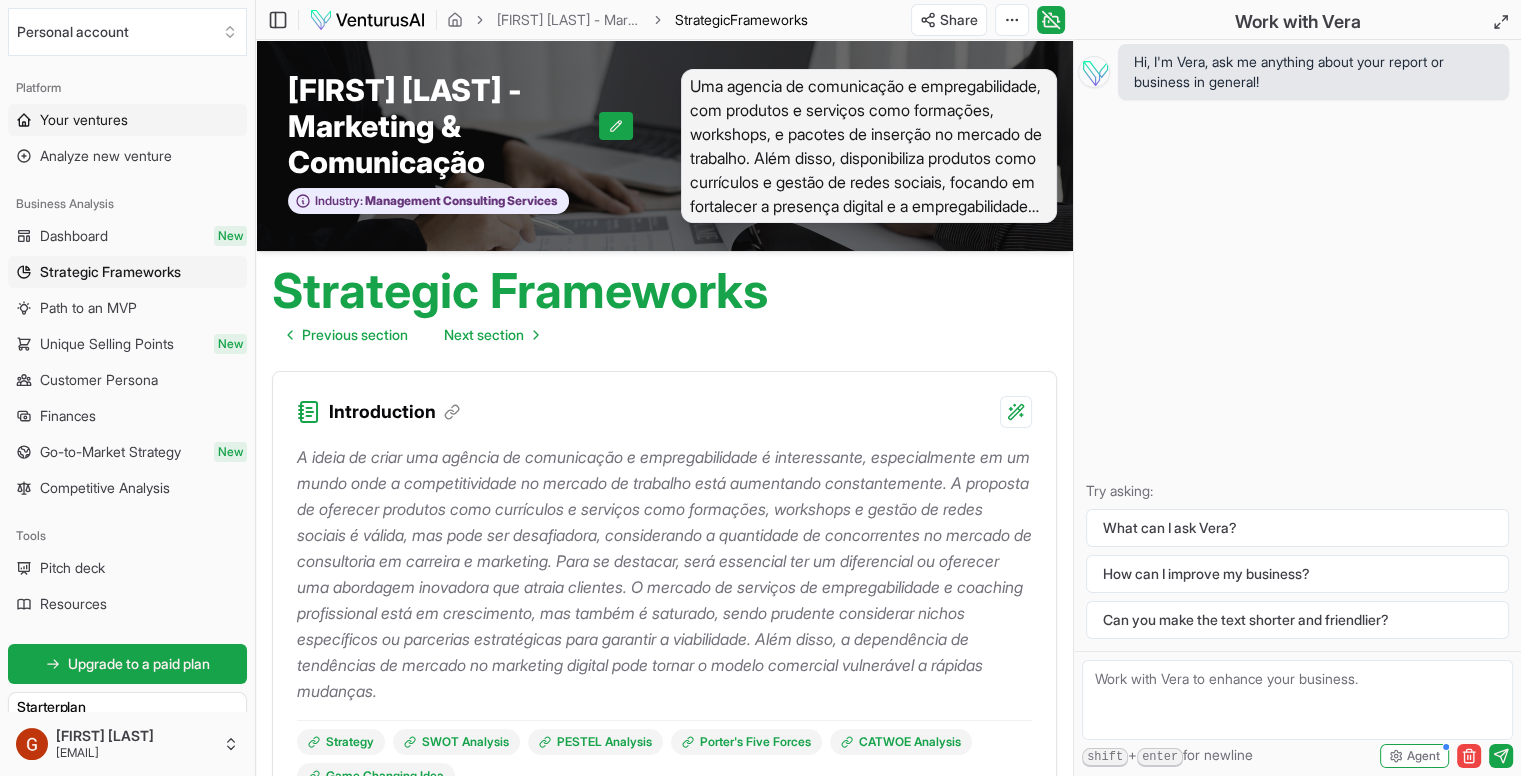 click on "Your ventures" at bounding box center (84, 120) 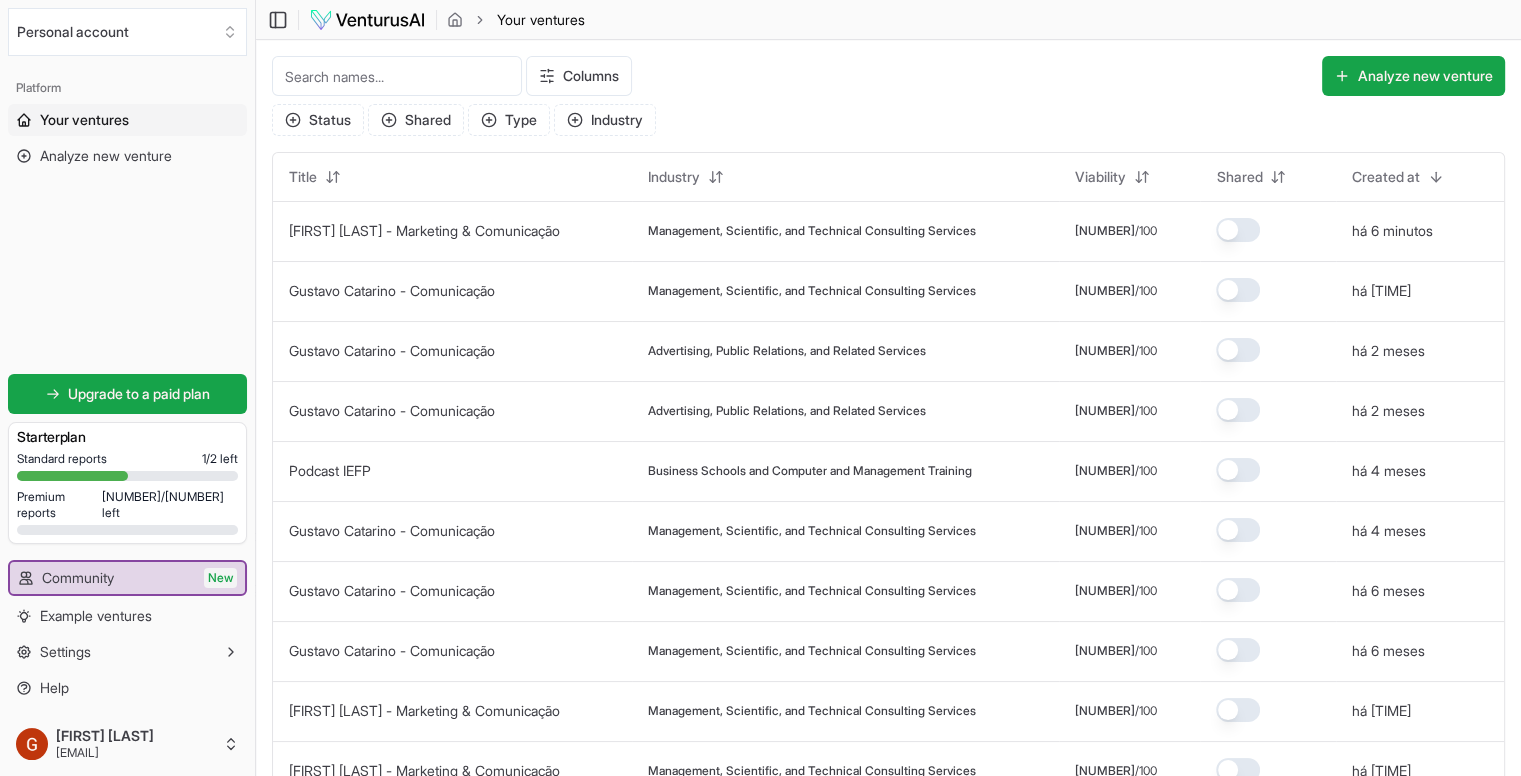 click at bounding box center [367, 20] 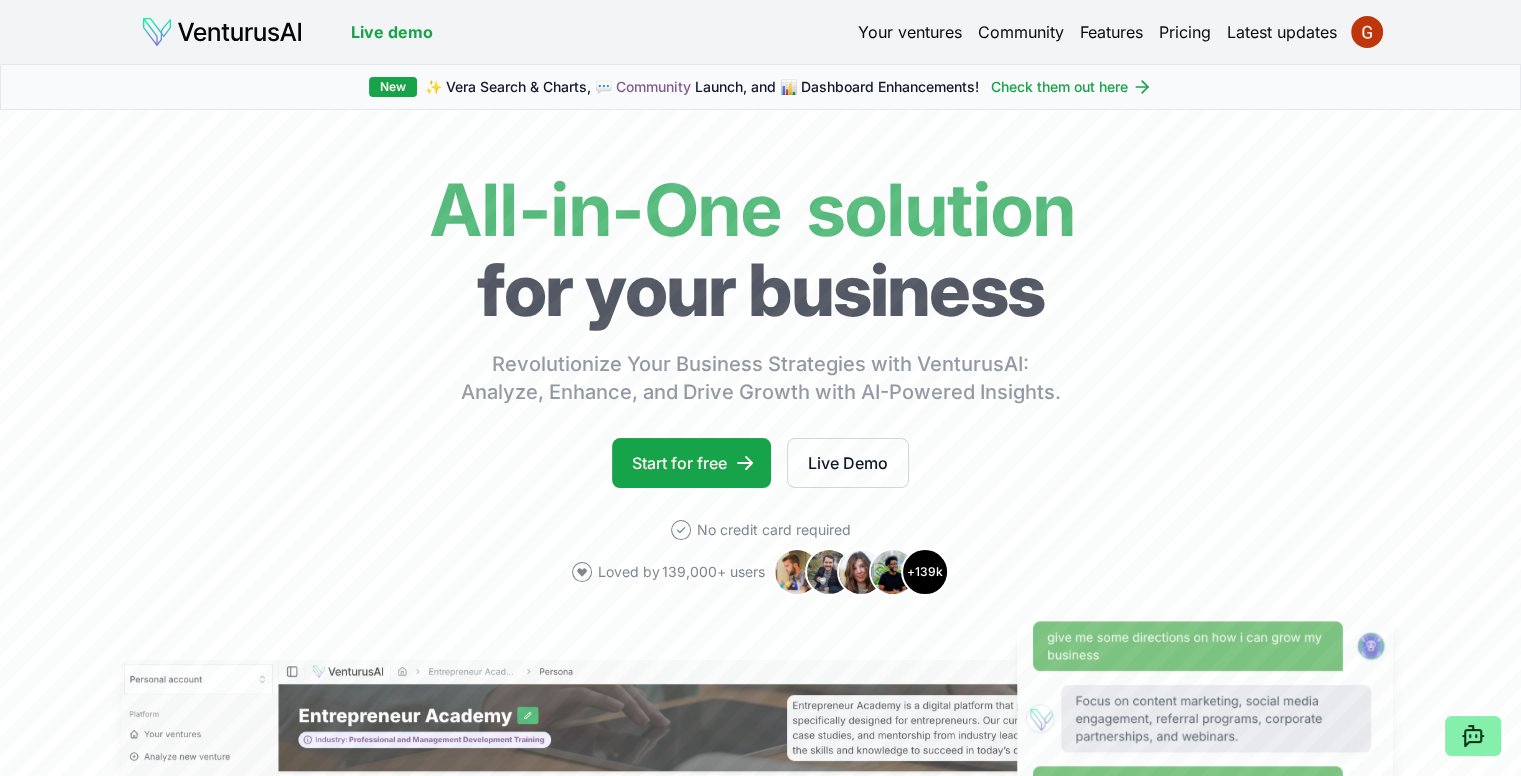 click on "Your ventures" at bounding box center (910, 32) 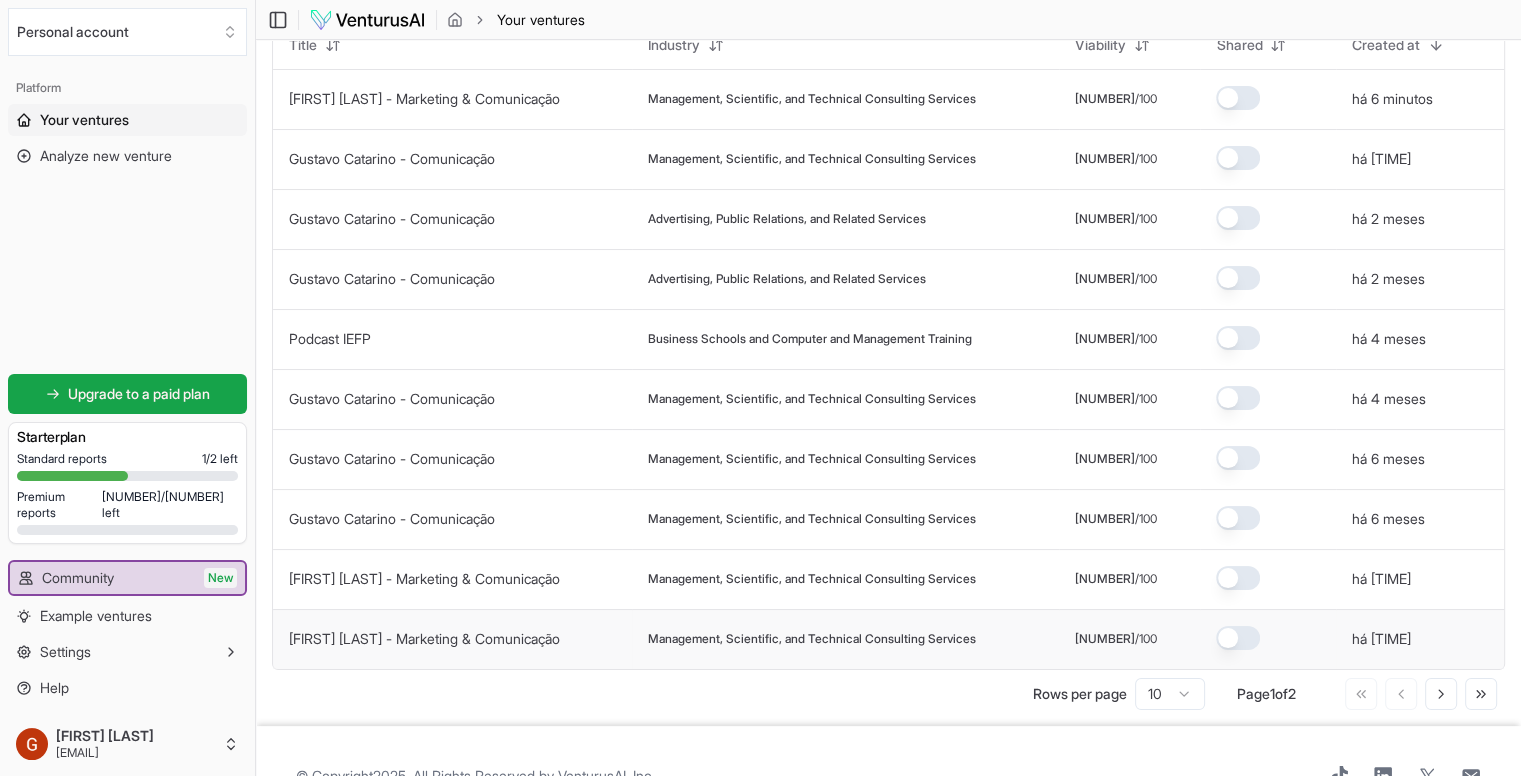 scroll, scrollTop: 0, scrollLeft: 0, axis: both 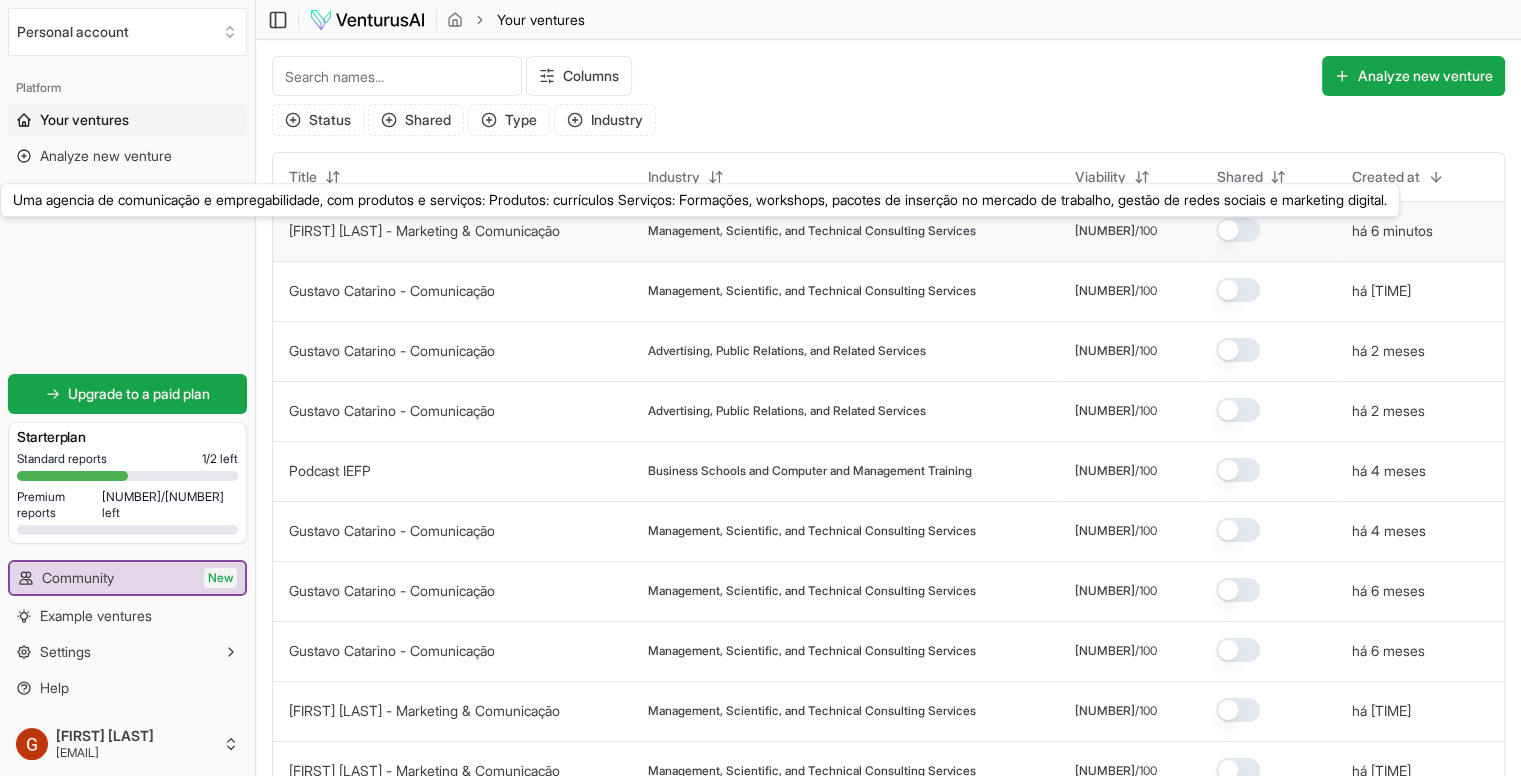click on "[FIRST] [LAST] - Marketing & Comunicação" at bounding box center [424, 230] 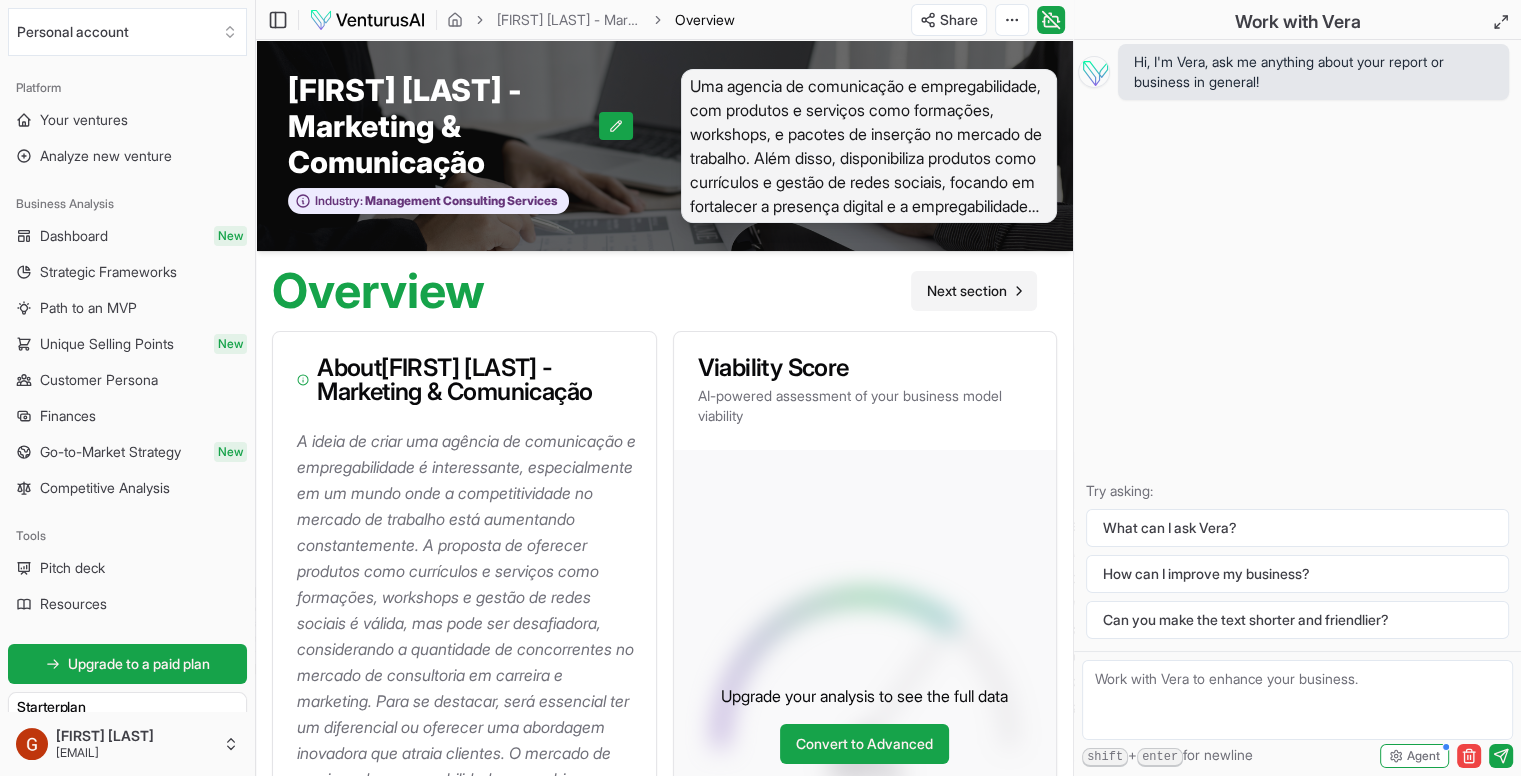 click on "Next section" at bounding box center [974, 291] 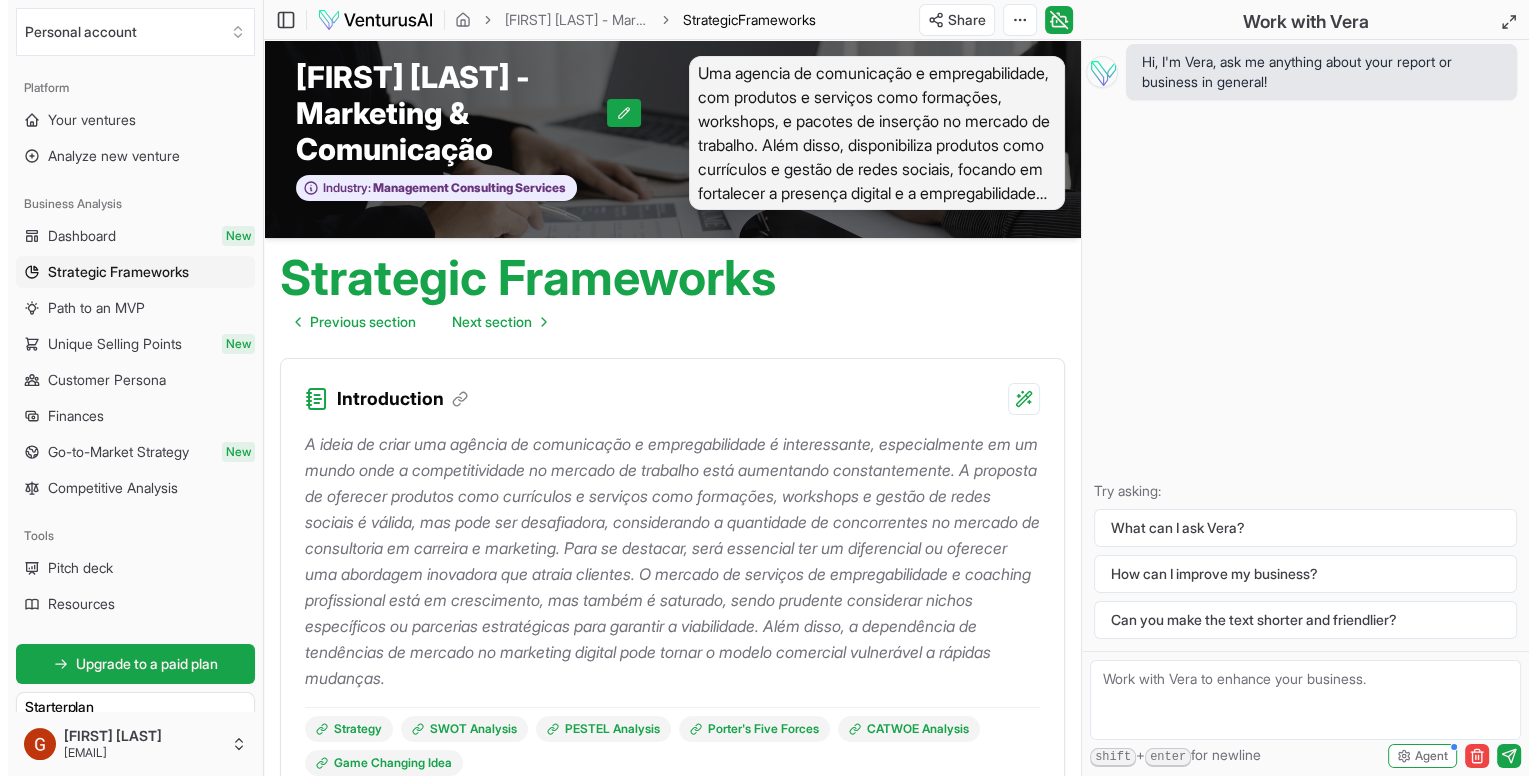 scroll, scrollTop: 0, scrollLeft: 0, axis: both 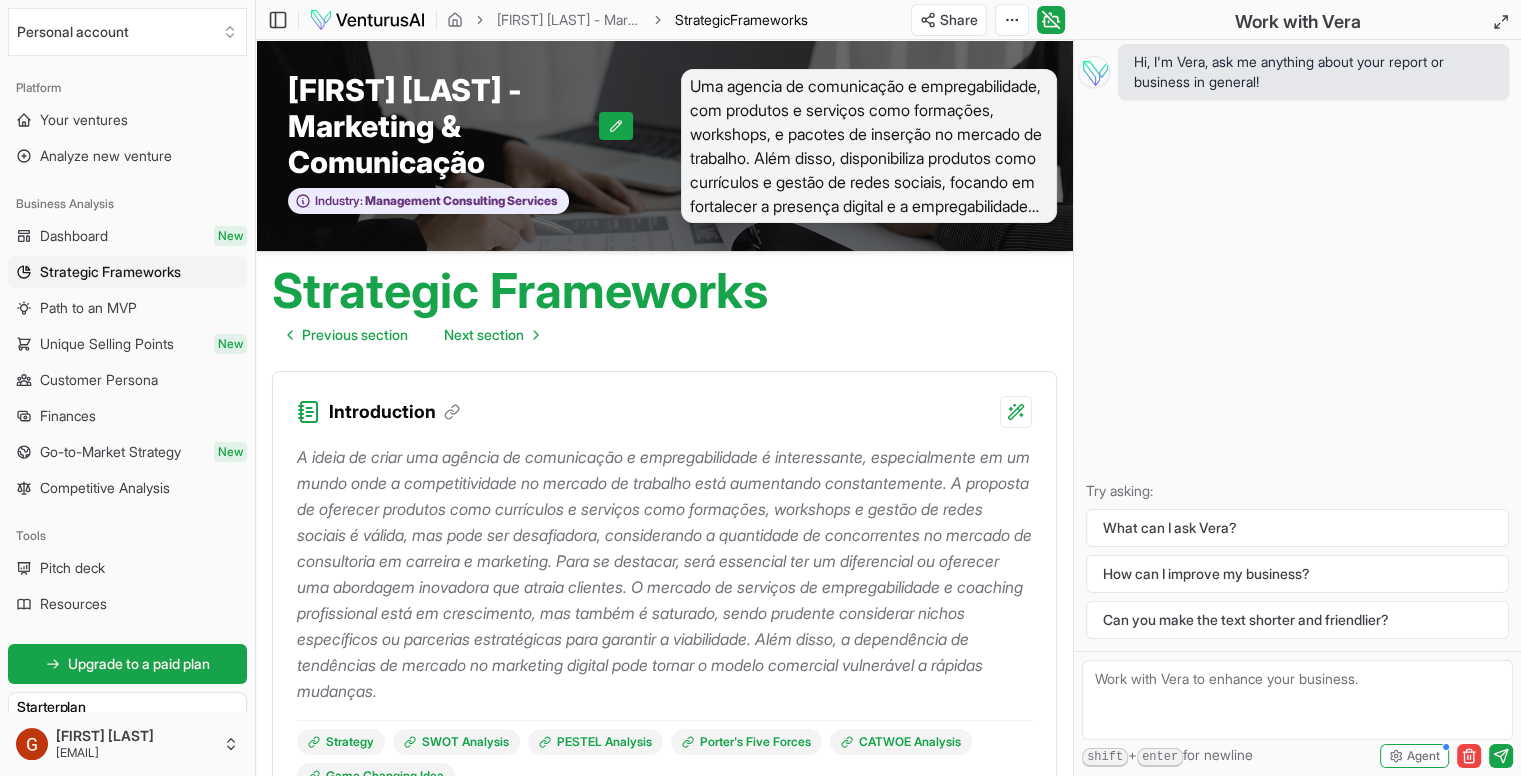 click at bounding box center (367, 20) 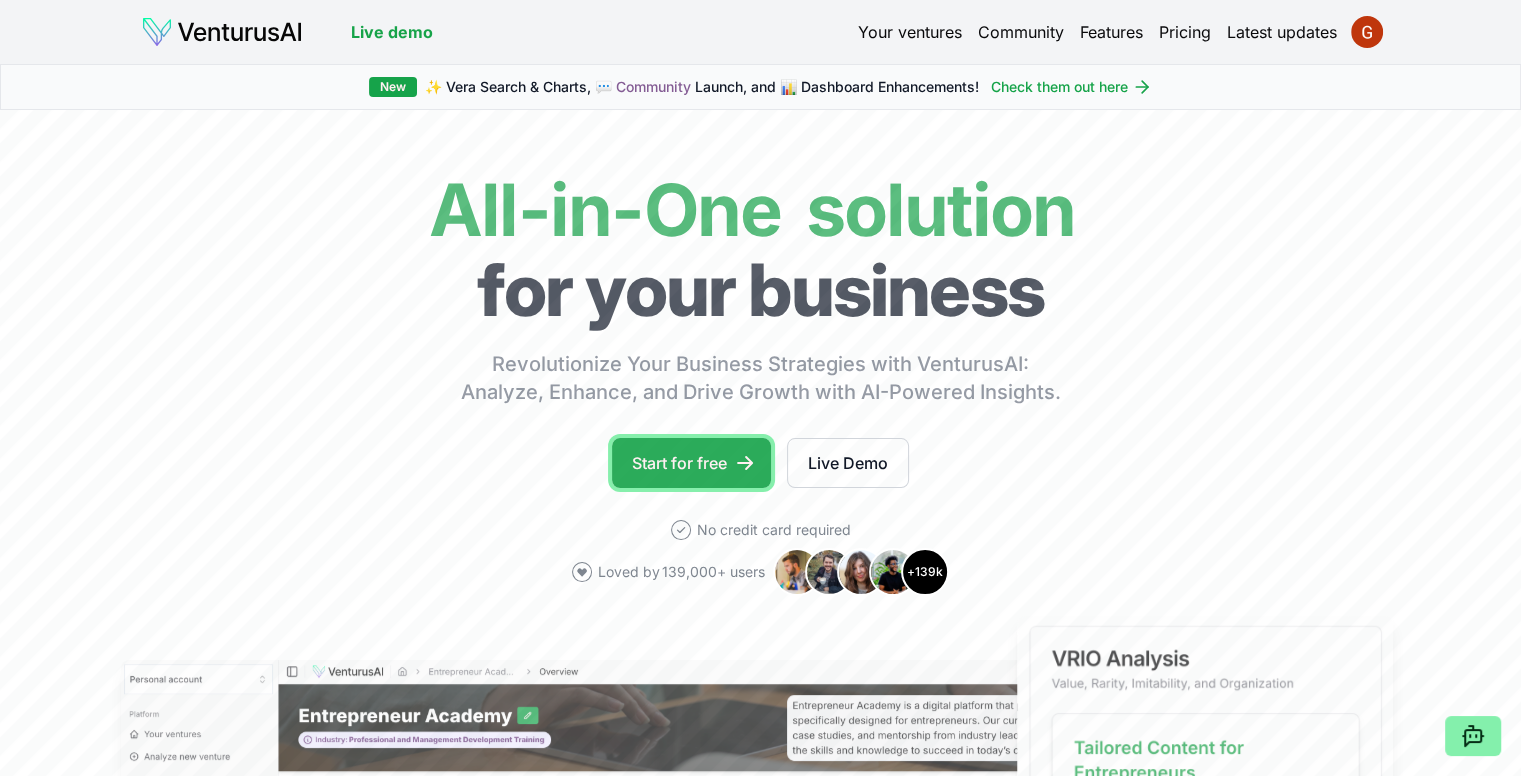 click on "Start for free" at bounding box center [691, 463] 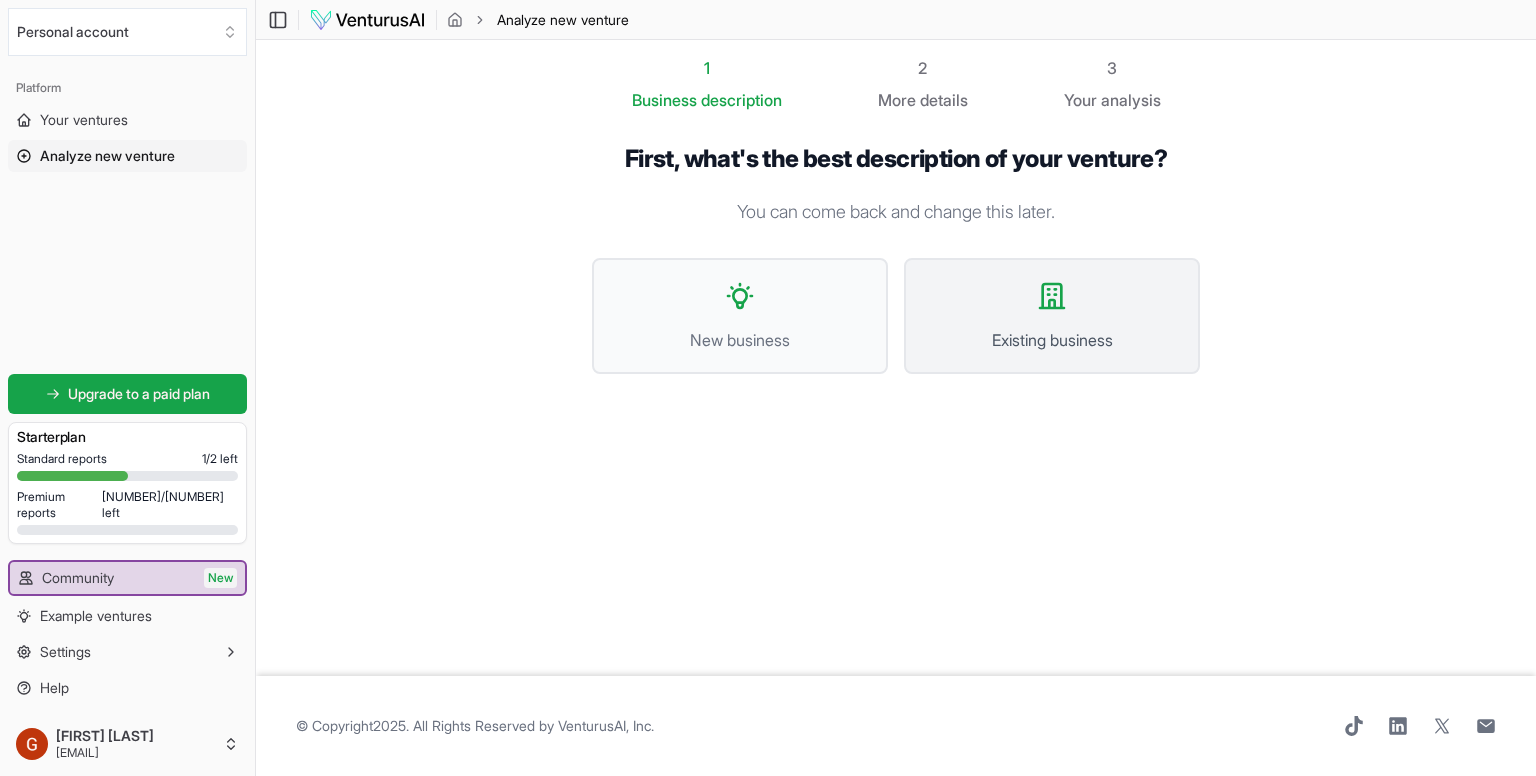 click on "Existing business" at bounding box center (1052, 316) 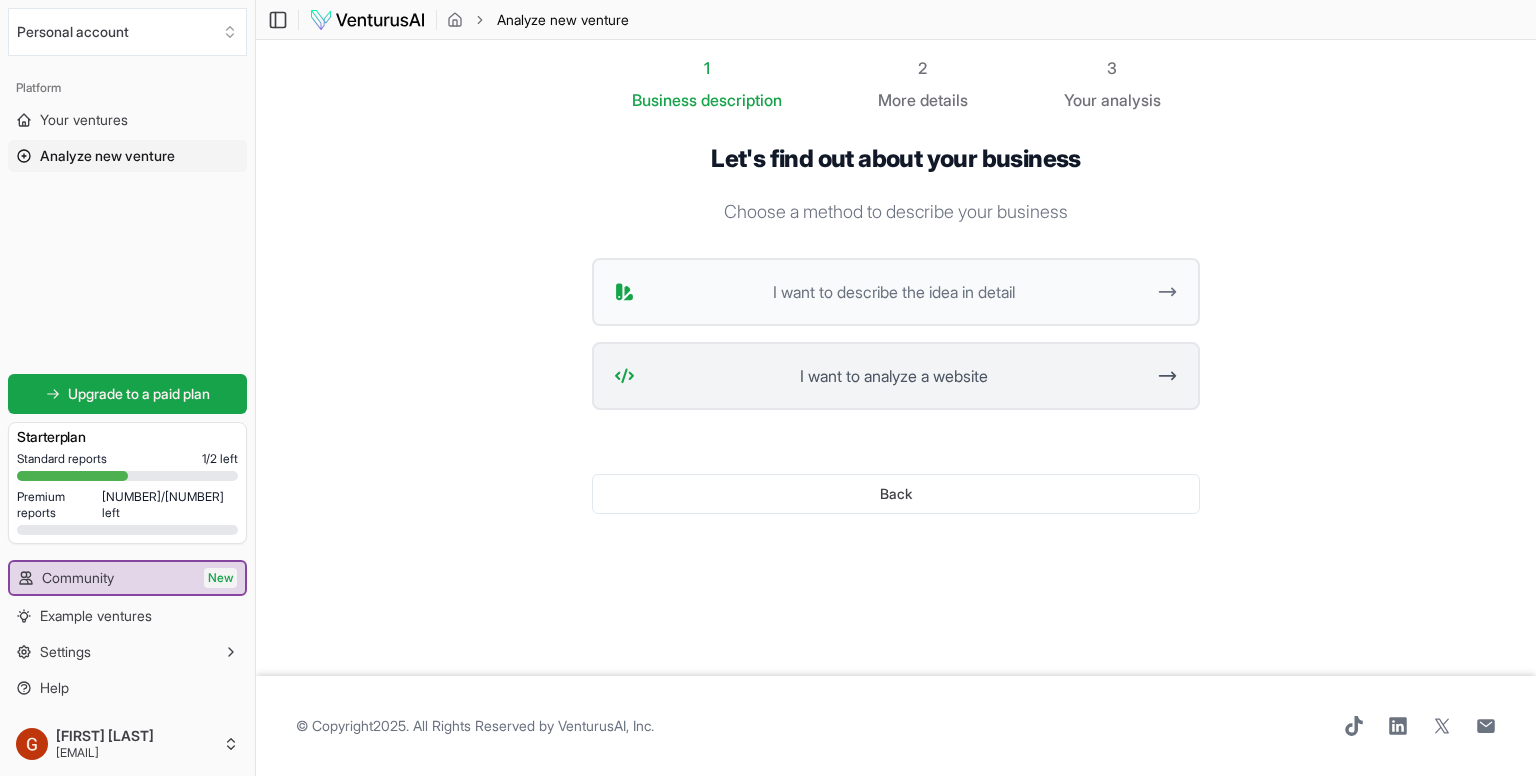 click on "I want to analyze a website" at bounding box center (893, 376) 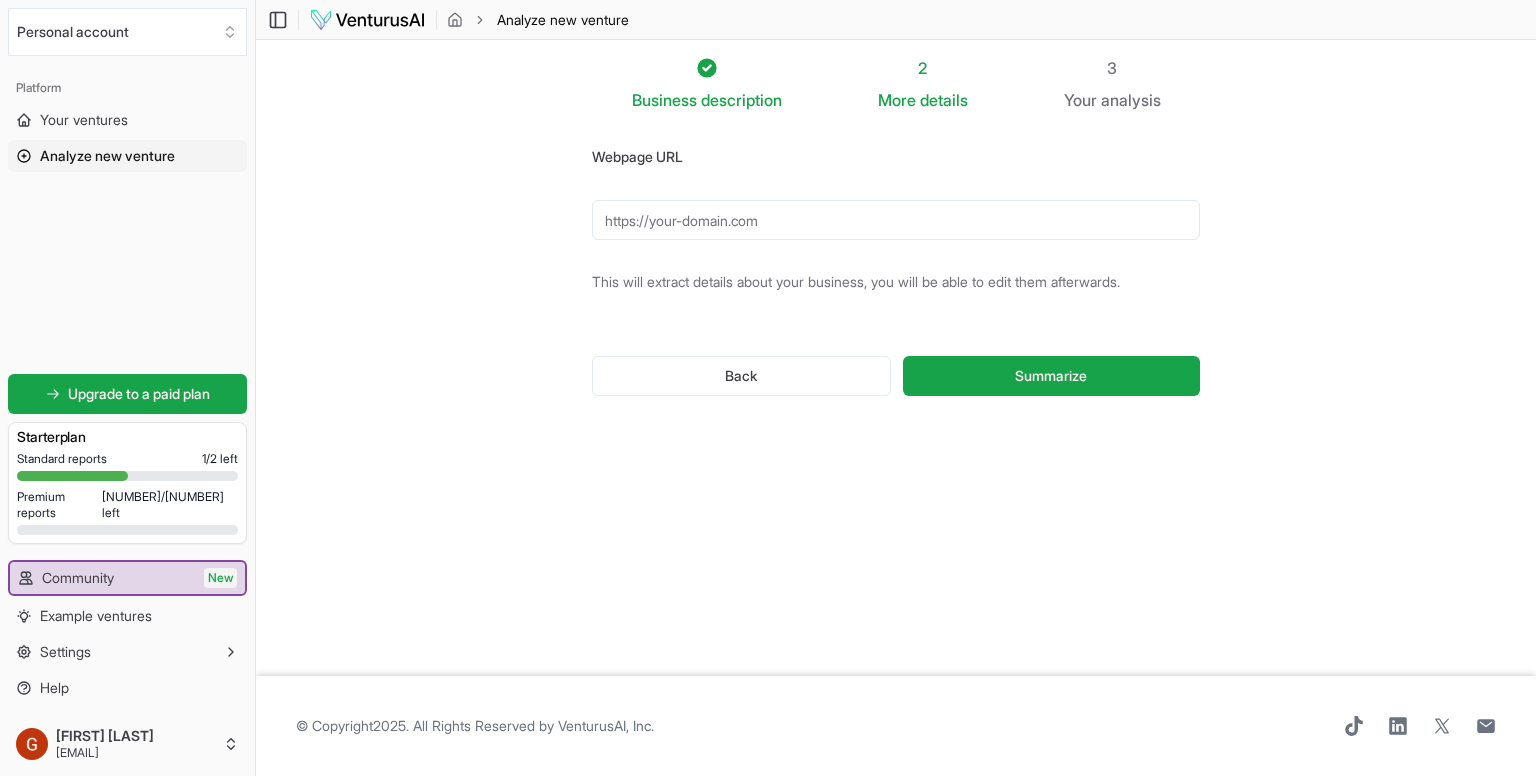 click on "Webpage URL" at bounding box center (896, 220) 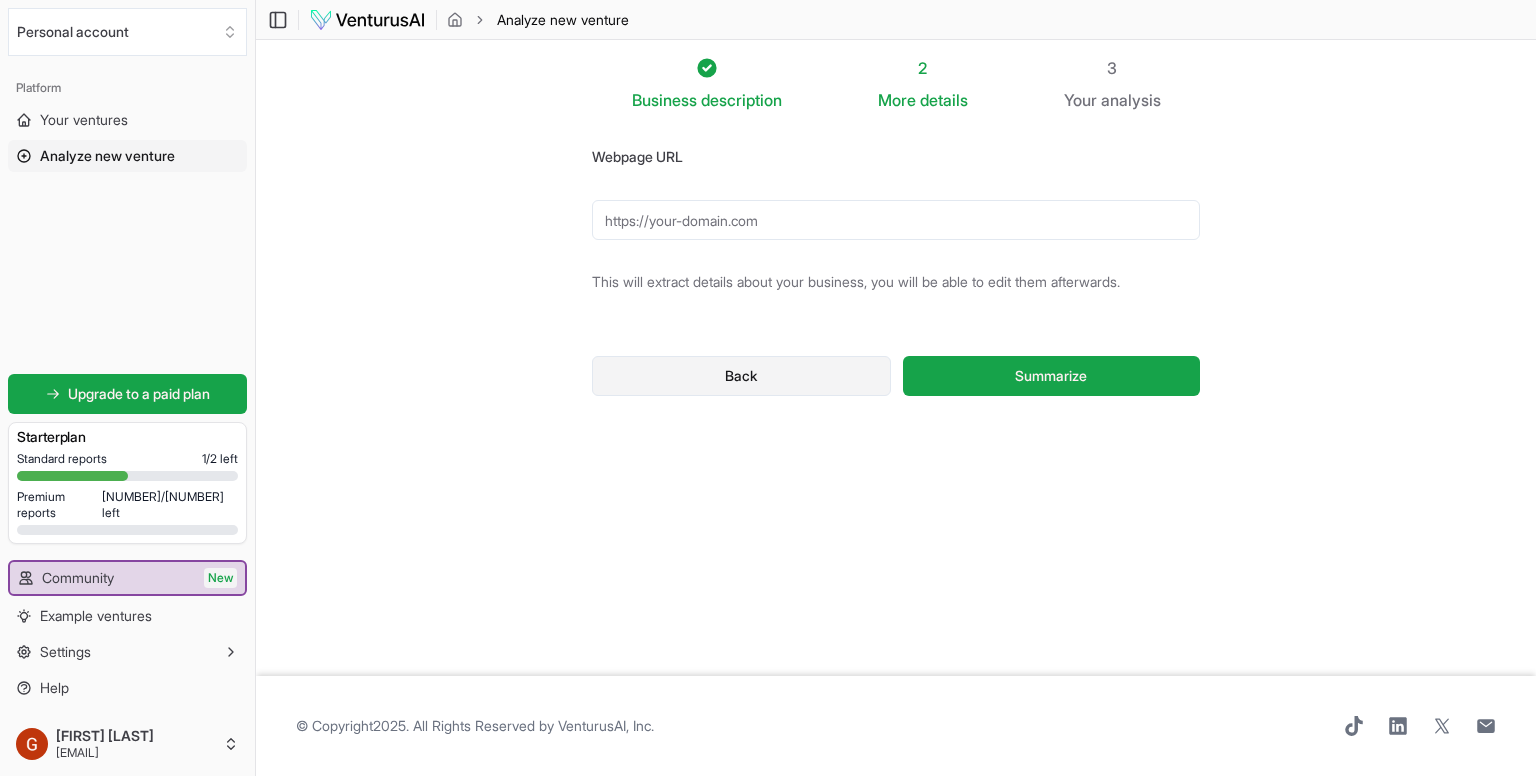 click on "Back" at bounding box center [741, 376] 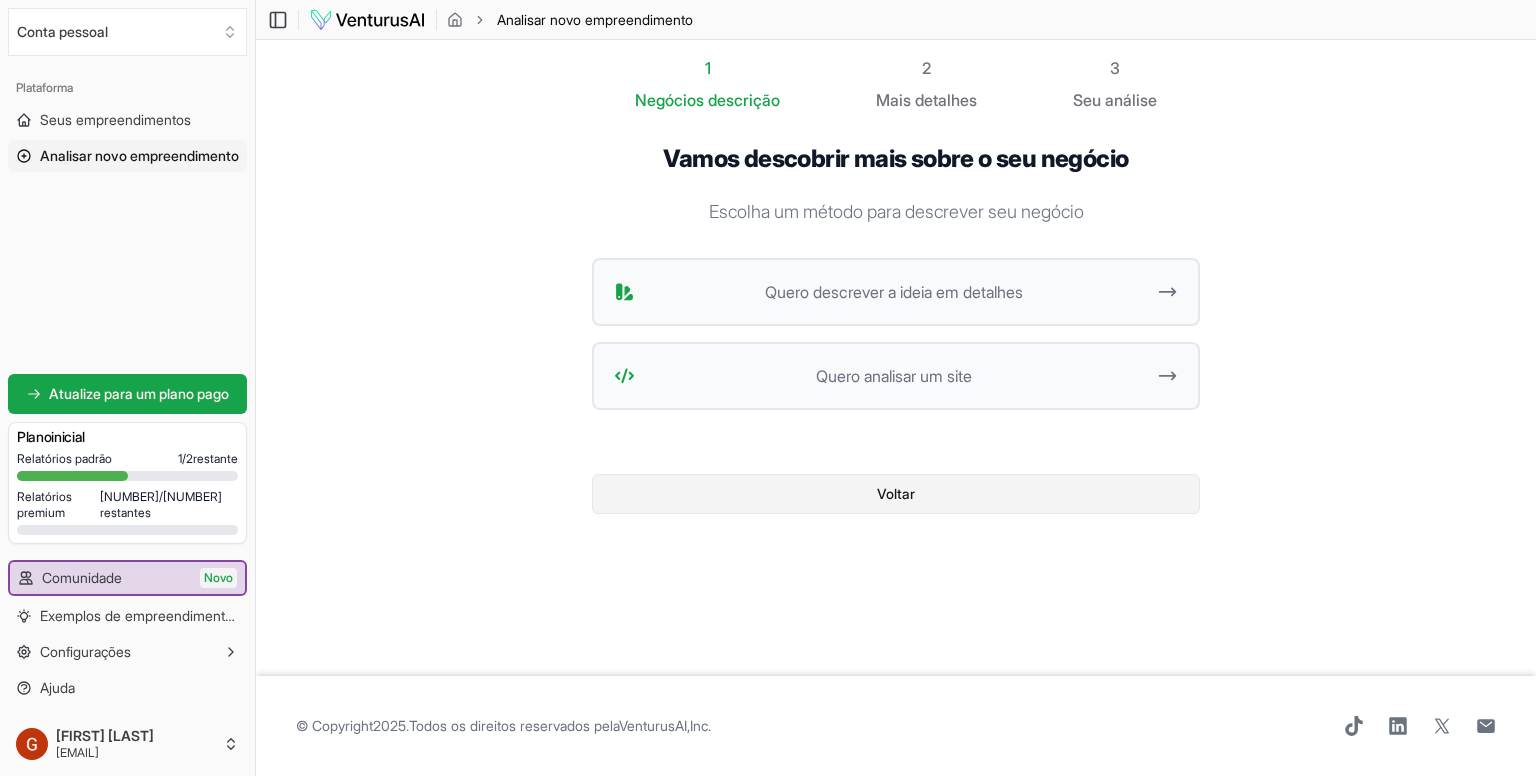 click on "Voltar" at bounding box center [896, 493] 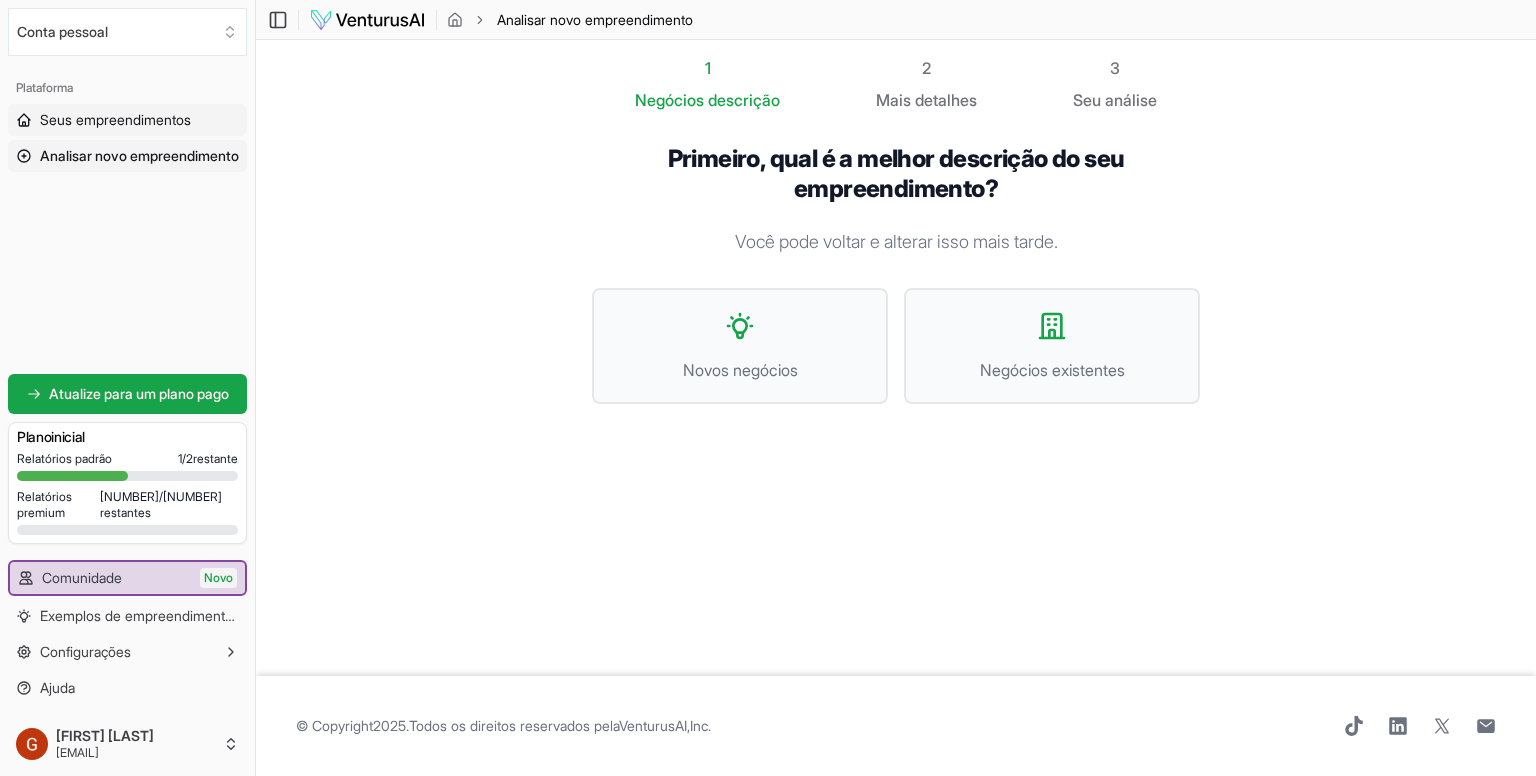 click on "Seus empreendimentos" at bounding box center [115, 119] 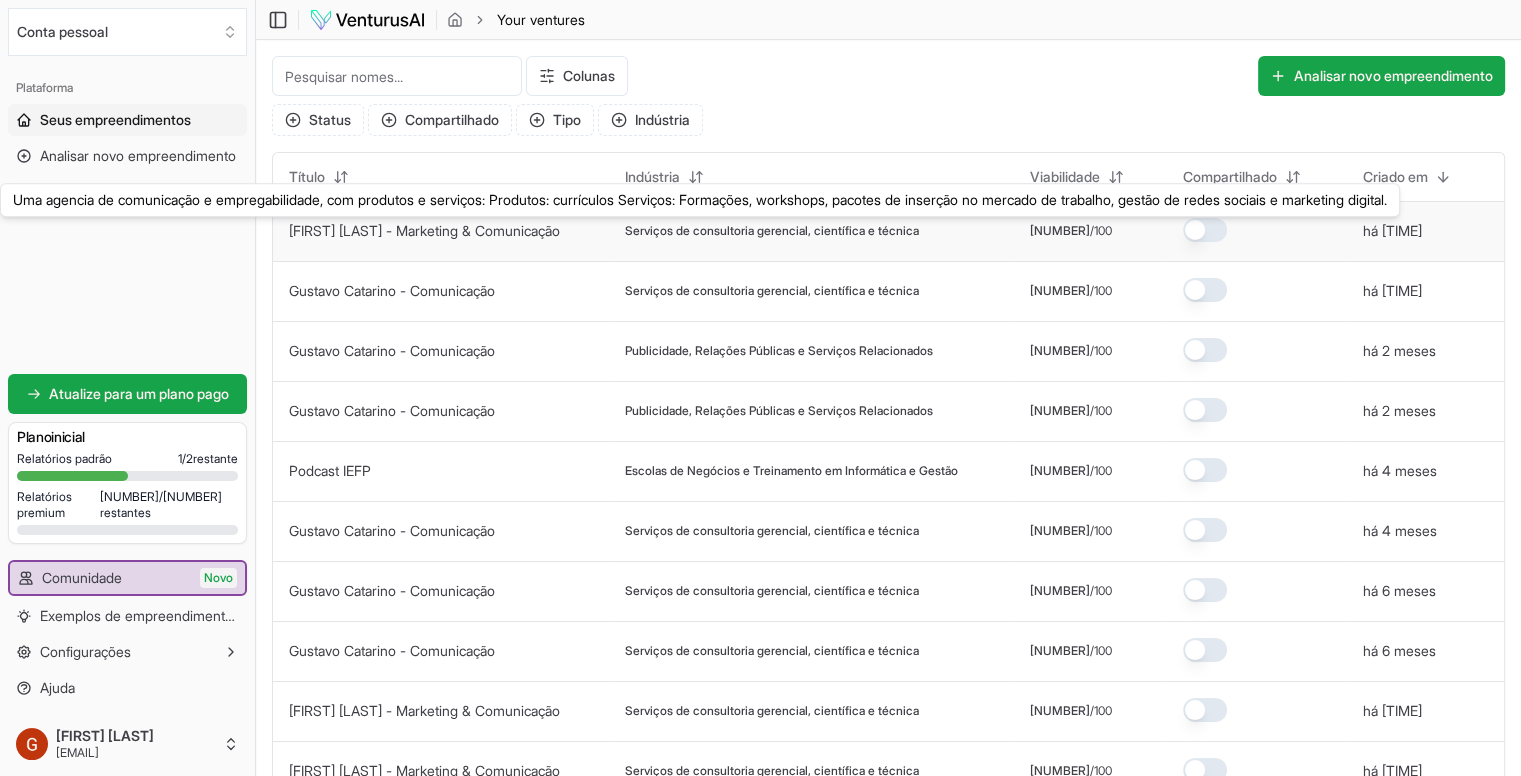 click on "[FIRST] [LAST] - Marketing & Comunicação" at bounding box center (424, 230) 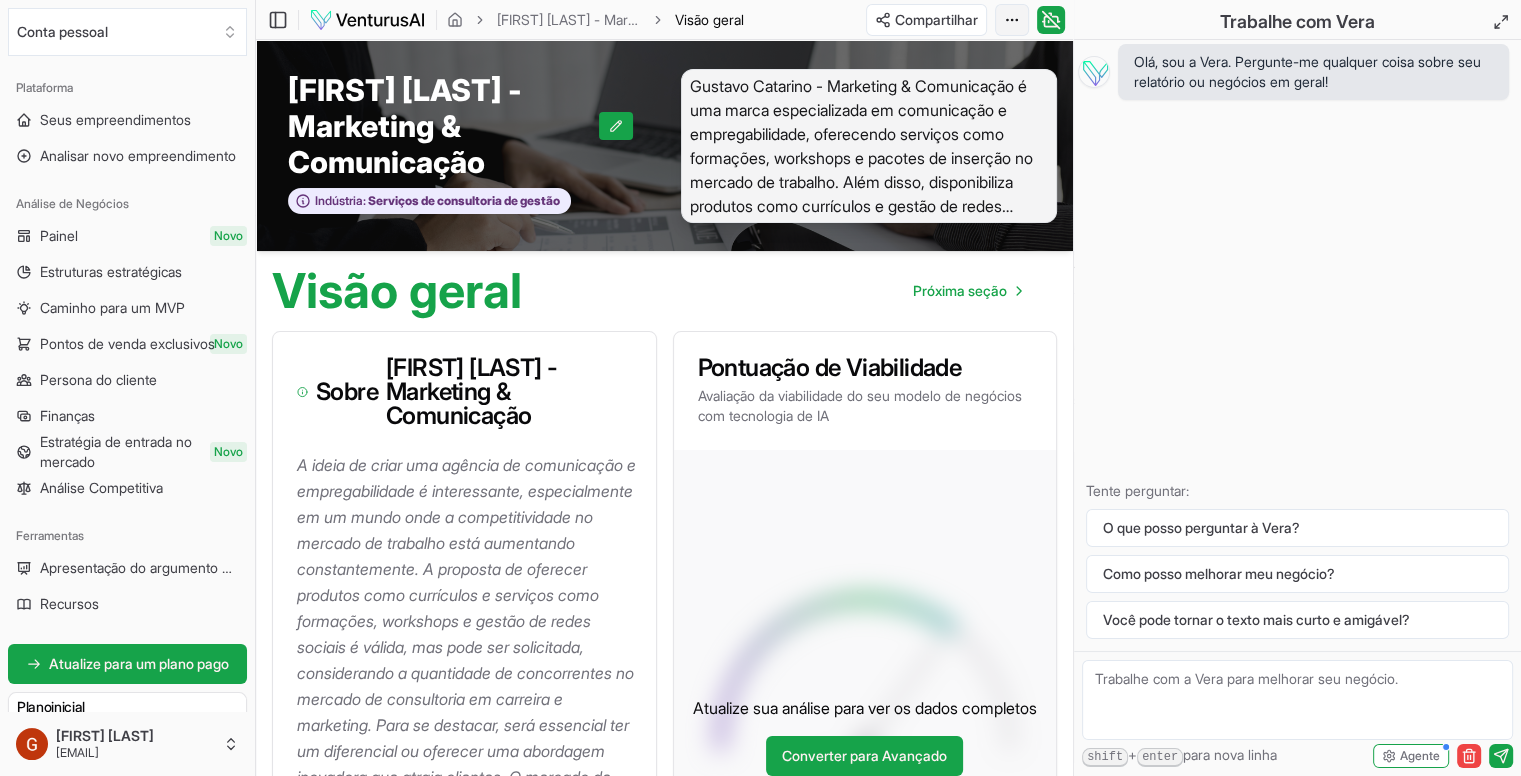 click on "Valorizamos sua privacidade Utilizamos cookies para aprimorar sua experiência de navegação, veicular anúncios ou conteúdo personalizado e analisar nosso tráfego. Ao clicar em "Aceitar todos", você concorda com o uso de cookies. Personalizar    Aceitar tudo Personalizar preferências de consentimento   Utilizamos cookies para ajudar você a navegar com eficiência e executar determinadas funções. Você encontrará informações detalhadas sobre todos os cookies em cada categoria de consentimento abaixo. Os cookies categorizados como "Necessários" são armazenados no seu navegador, pois são essenciais para permitir as funcionalidades básicas do site. ...  Mostrar mais Necessário Sempre ativo Os cookies necessários são essenciais para habilitar os recursos básicos deste site, como fornecer login seguro ou ajustar suas preferências de consentimento. Esses cookies não armazenam nenhum dado de identificação pessoal. Biscoito cookieyes-consent Duração 1 ano Descrição Biscoito __cf_bm 1 hora" at bounding box center [760, 388] 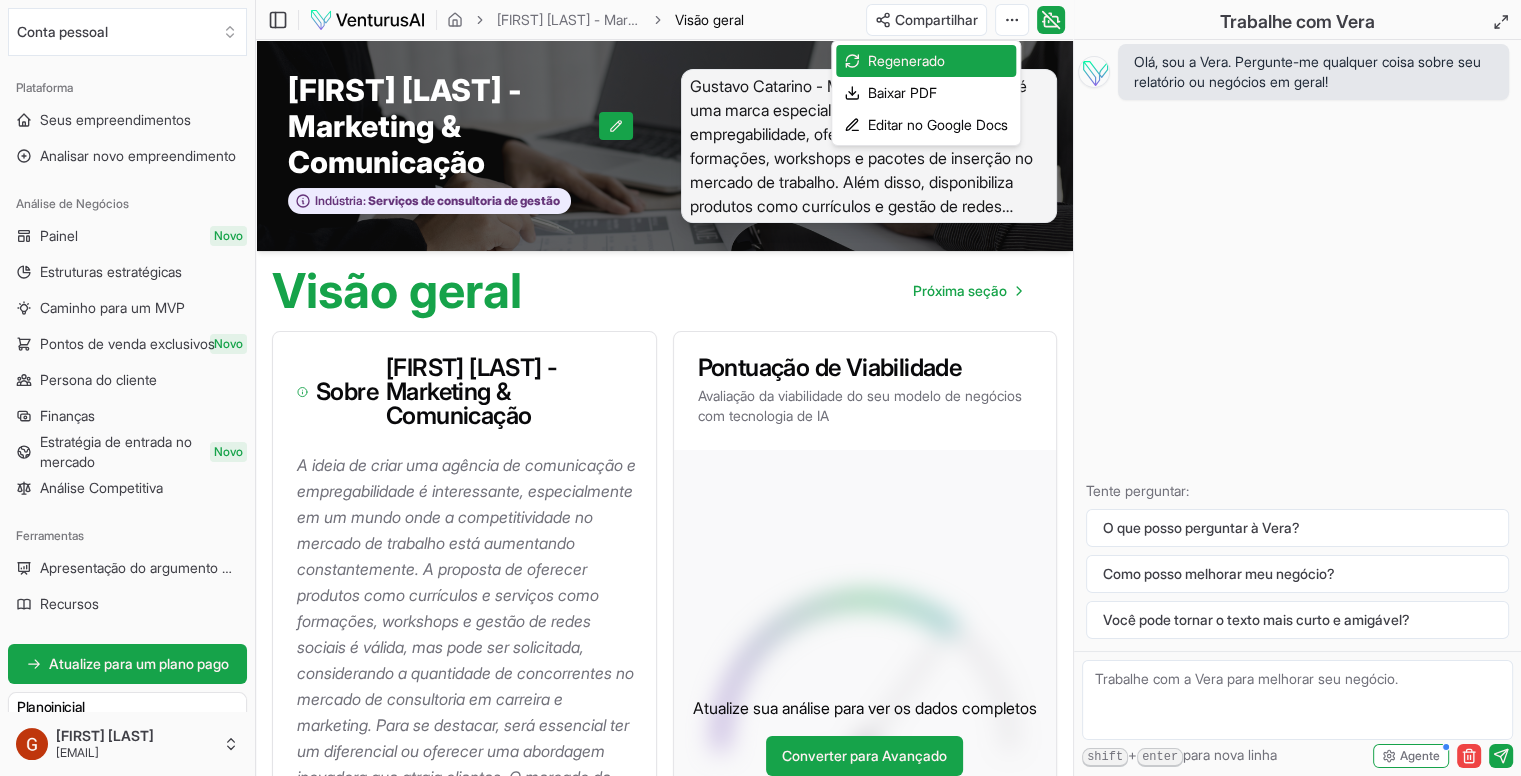 click on "Valorizamos sua privacidade Utilizamos cookies para aprimorar sua experiência de navegação, veicular anúncios ou conteúdo personalizado e analisar nosso tráfego. Ao clicar em "Aceitar todos", você concorda com o uso de cookies. Personalizar    Aceitar tudo Personalizar preferências de consentimento   Utilizamos cookies para ajudar você a navegar com eficiência e executar determinadas funções. Você encontrará informações detalhadas sobre todos os cookies em cada categoria de consentimento abaixo. Os cookies categorizados como "Necessários" são armazenados no seu navegador, pois são essenciais para permitir as funcionalidades básicas do site. ...  Mostrar mais Necessário Sempre ativo Os cookies necessários são essenciais para habilitar os recursos básicos deste site, como fornecer login seguro ou ajustar suas preferências de consentimento. Esses cookies não armazenam nenhum dado de identificação pessoal. Biscoito cookieyes-consent Duração 1 ano Descrição Biscoito __cf_bm 1 hora" at bounding box center [760, 388] 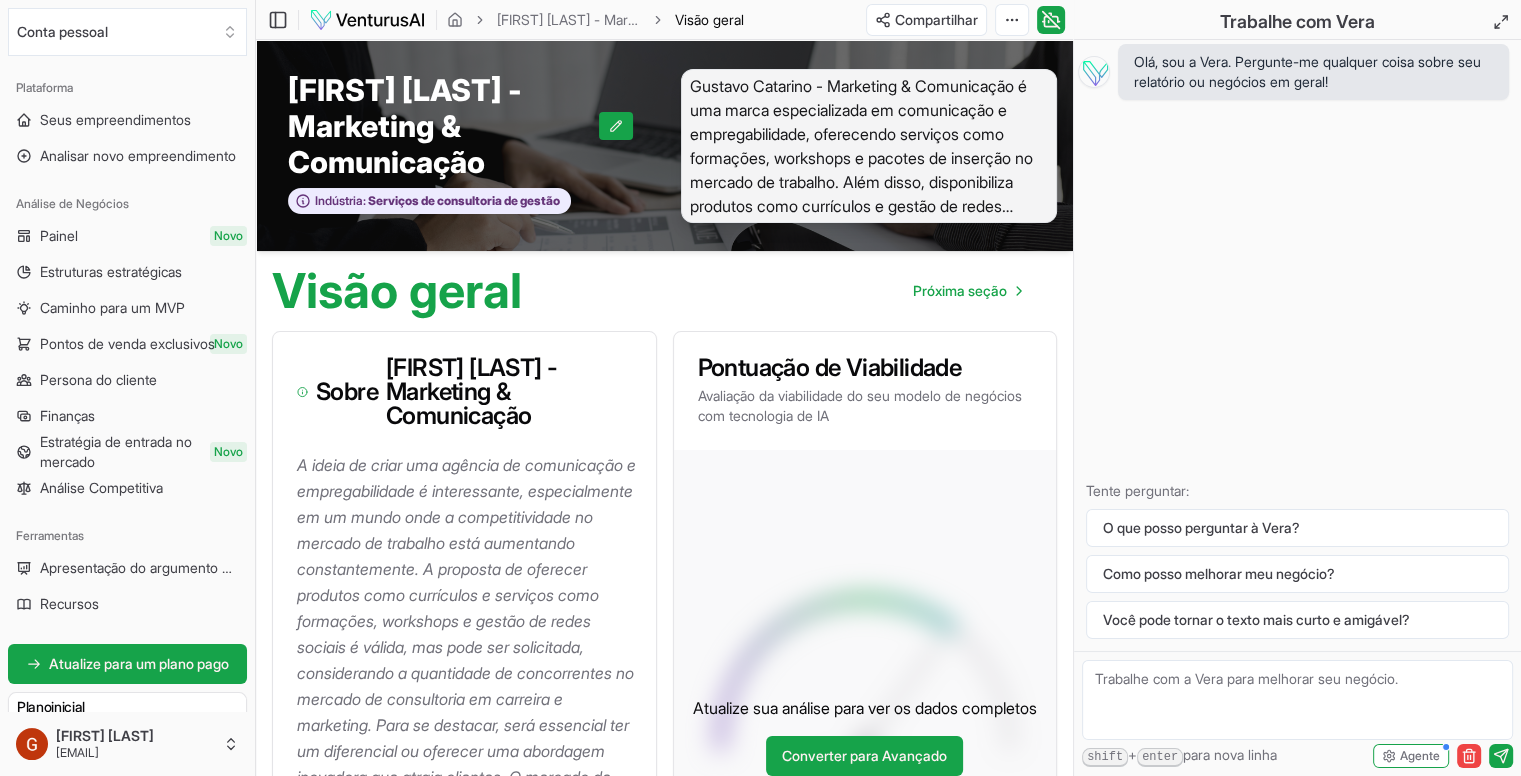 click on "Alternar barra lateral Gustavo Catarino - Marketing & Comunicação Visão geral" at bounding box center (508, 20) 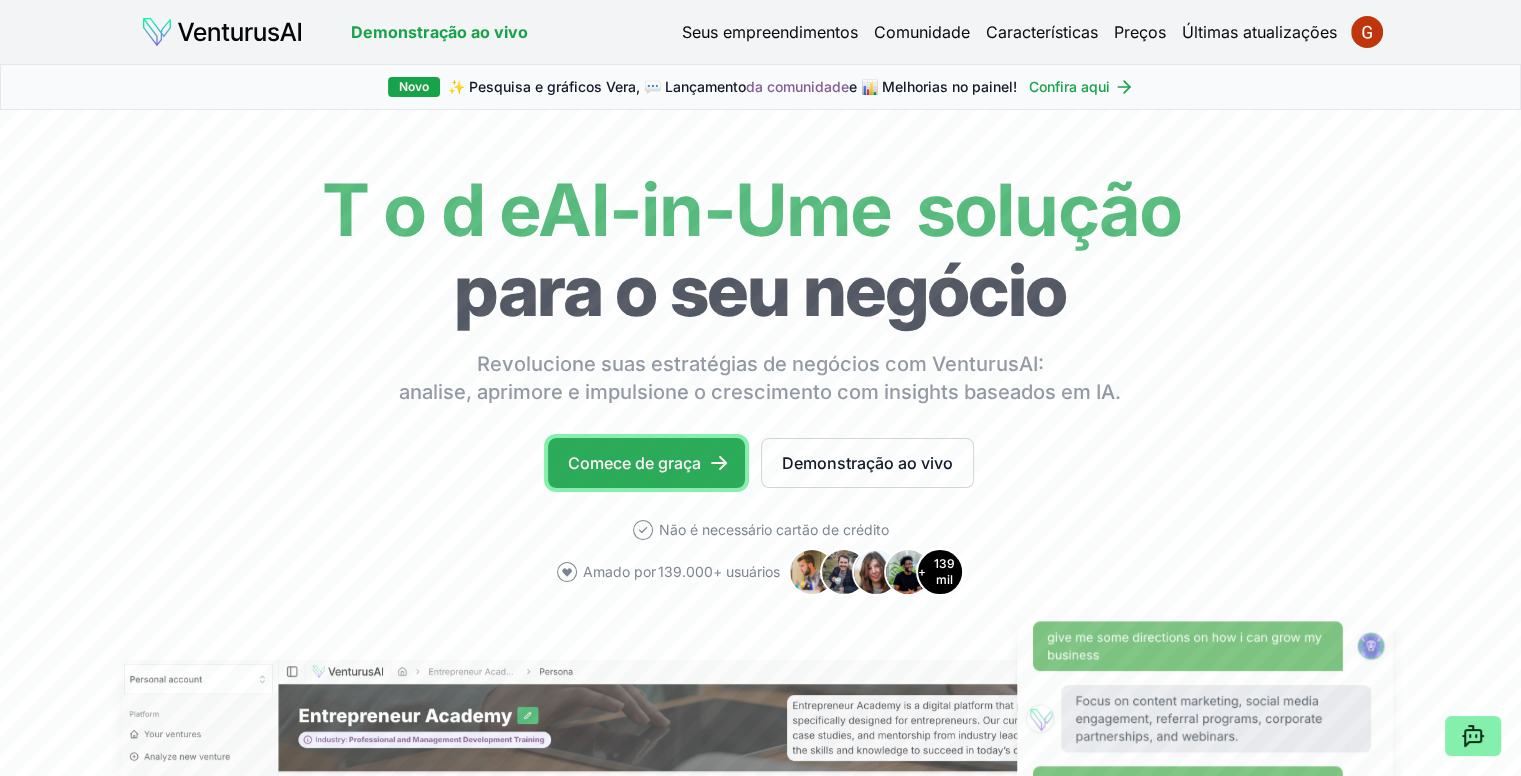 click on "Comece de graça" at bounding box center [634, 463] 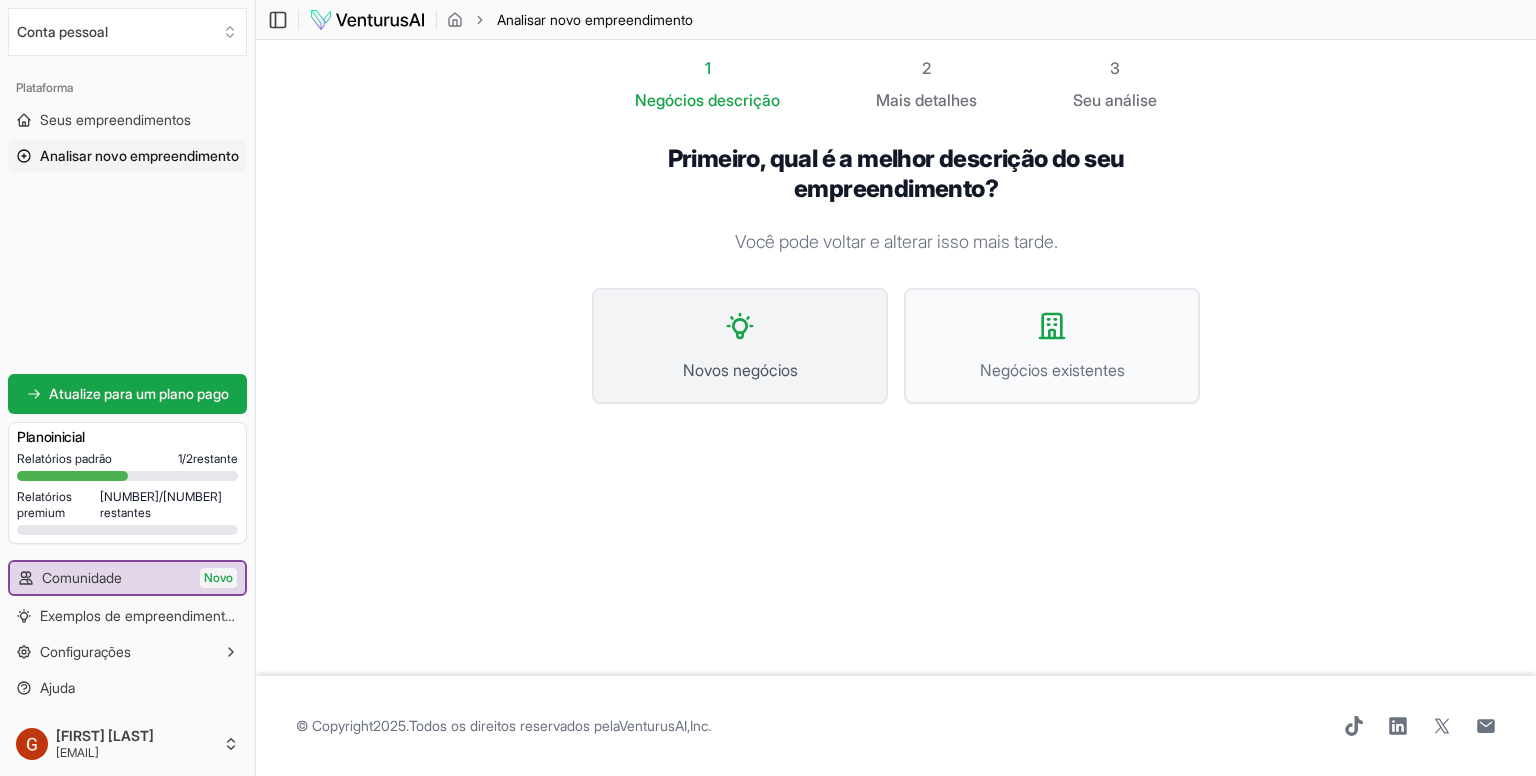 click on "Novos negócios" at bounding box center (740, 346) 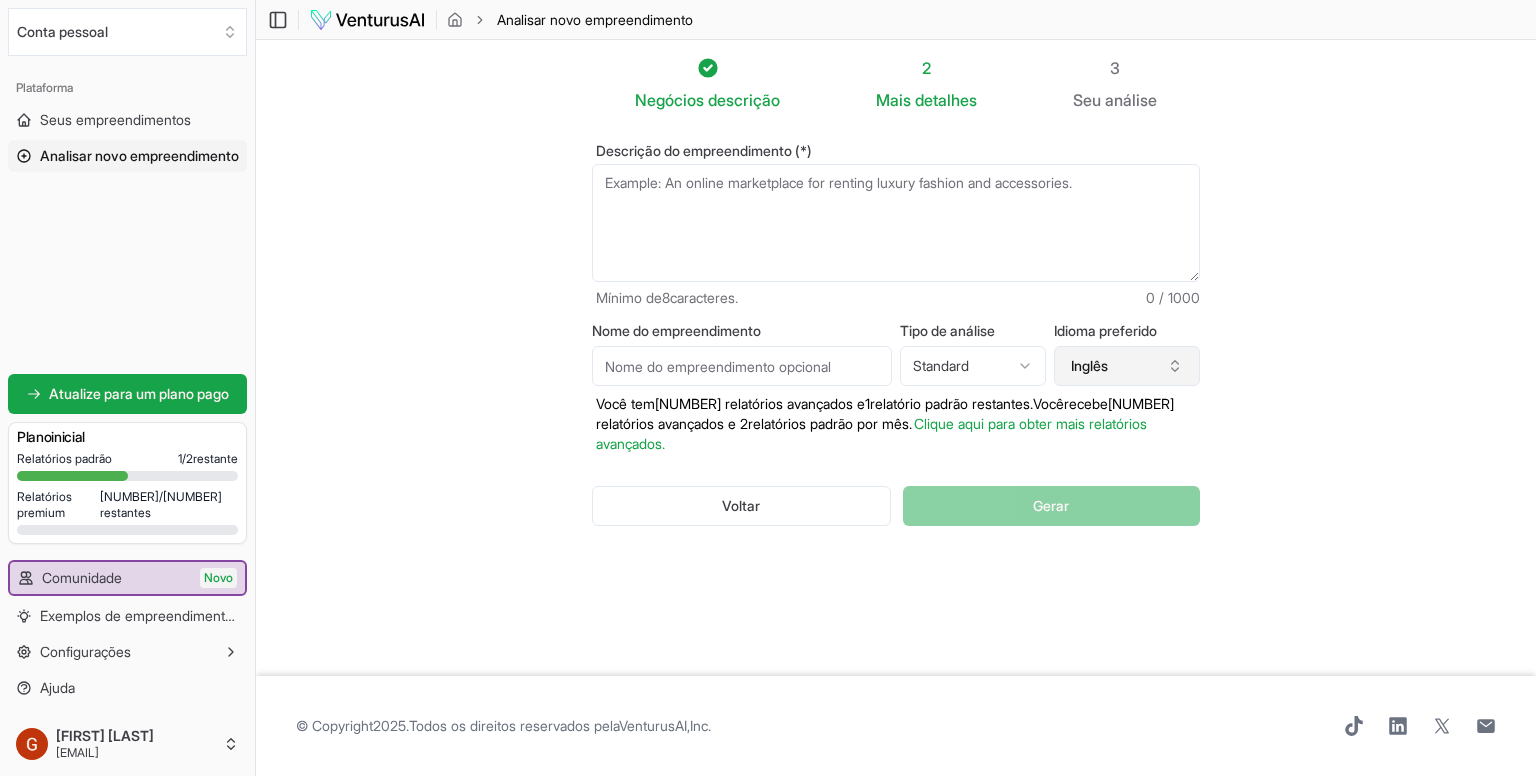 click on "Inglês" at bounding box center [1089, 365] 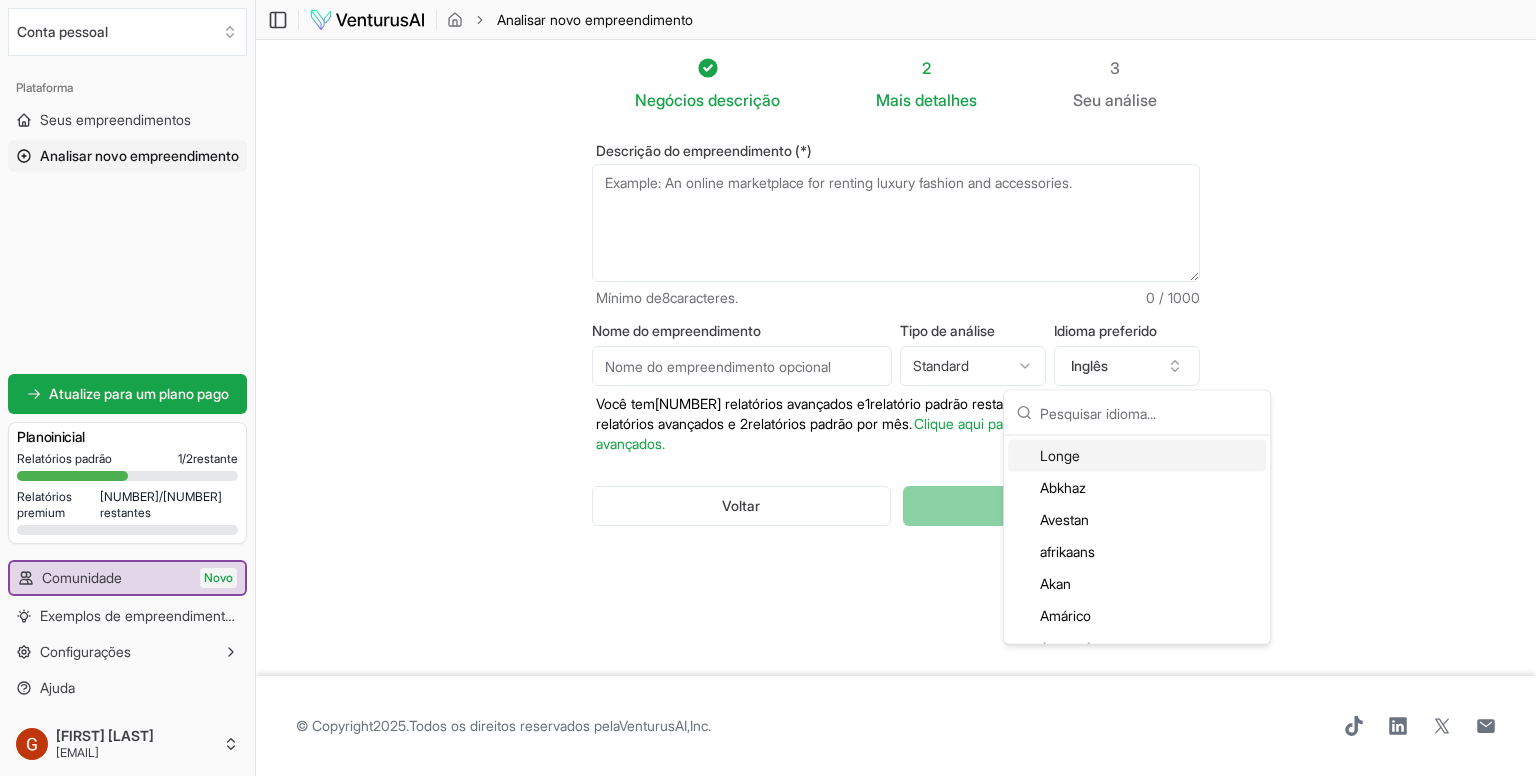 click on "Negócios descrição 2 Mais detalhes 3 Seu análise Descrição do empreendimento (*) Mínimo de 8 caracteres. 0 / 1000 Nome do empreendimento Tipo de análise Standard Advanced Standard Idioma preferido Inglês Você tem 0 relatórios avançados e 1 relatório padrão restantes. Você recebe 0 relatórios avançados e 2 relatórios padrão por mês. Clique aqui para obter mais relatórios avançados. Voltar Gerar" at bounding box center (896, 358) 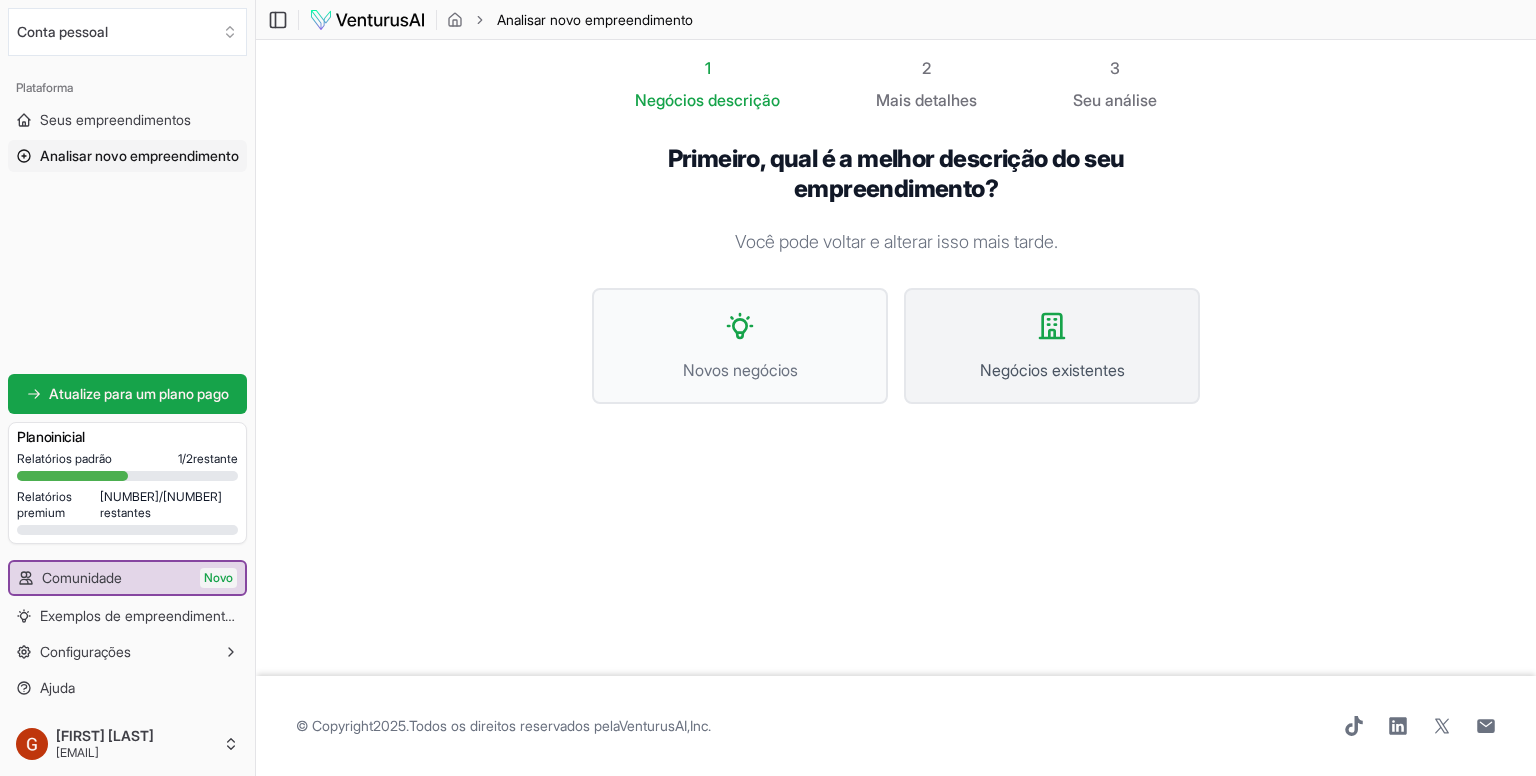 click 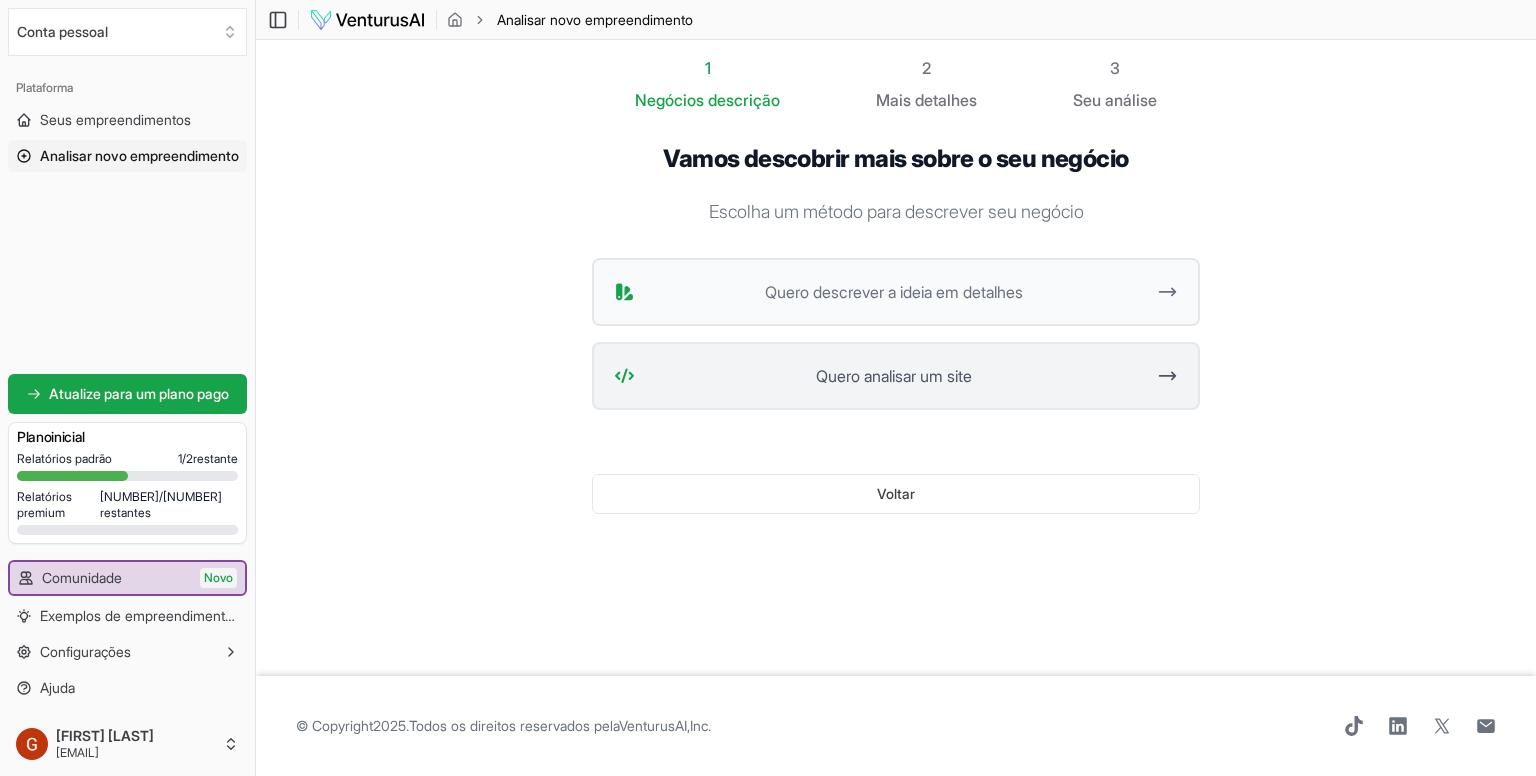 click on "Quero analisar um site" at bounding box center (894, 376) 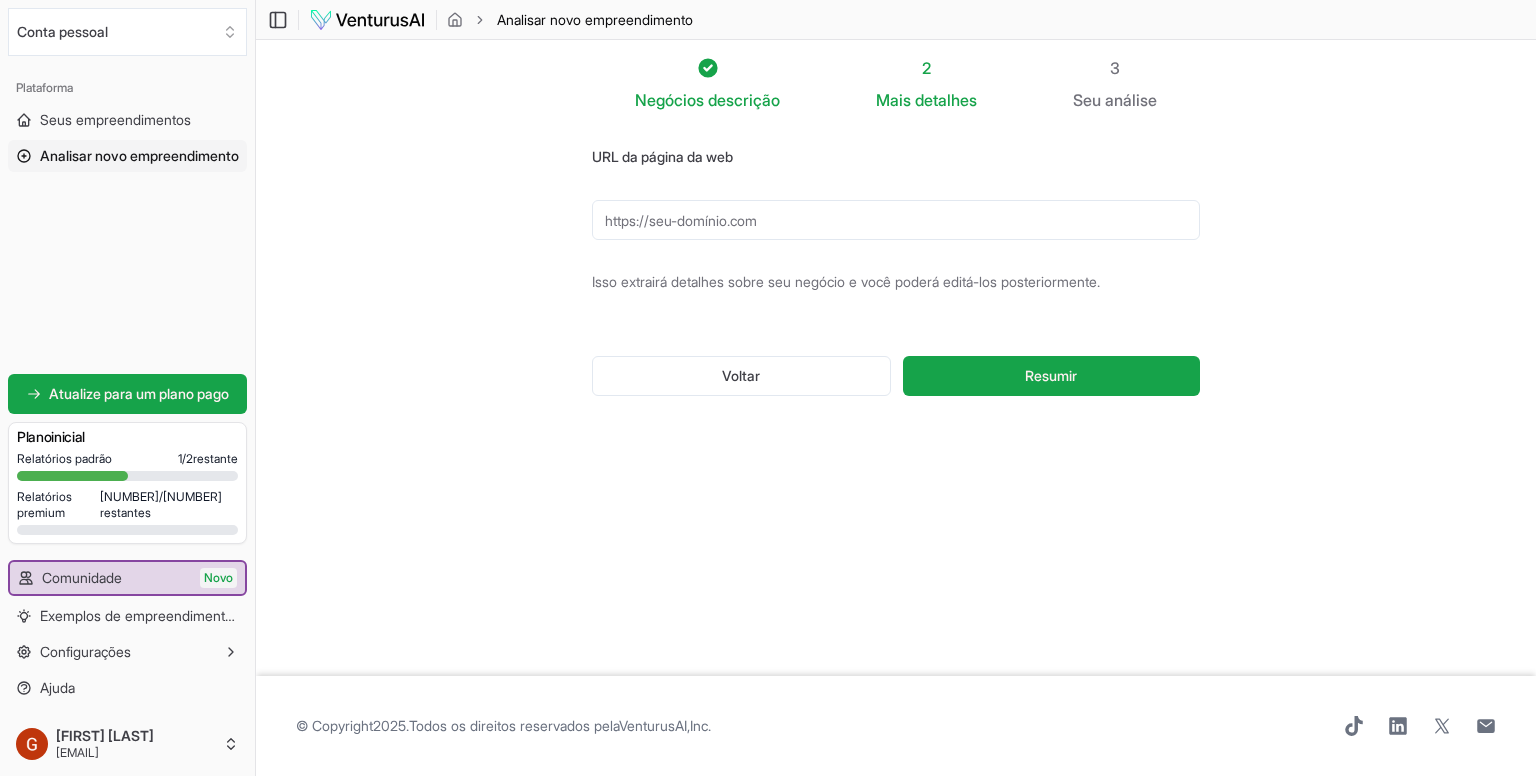 drag, startPoint x: 840, startPoint y: 212, endPoint x: 392, endPoint y: 221, distance: 448.0904 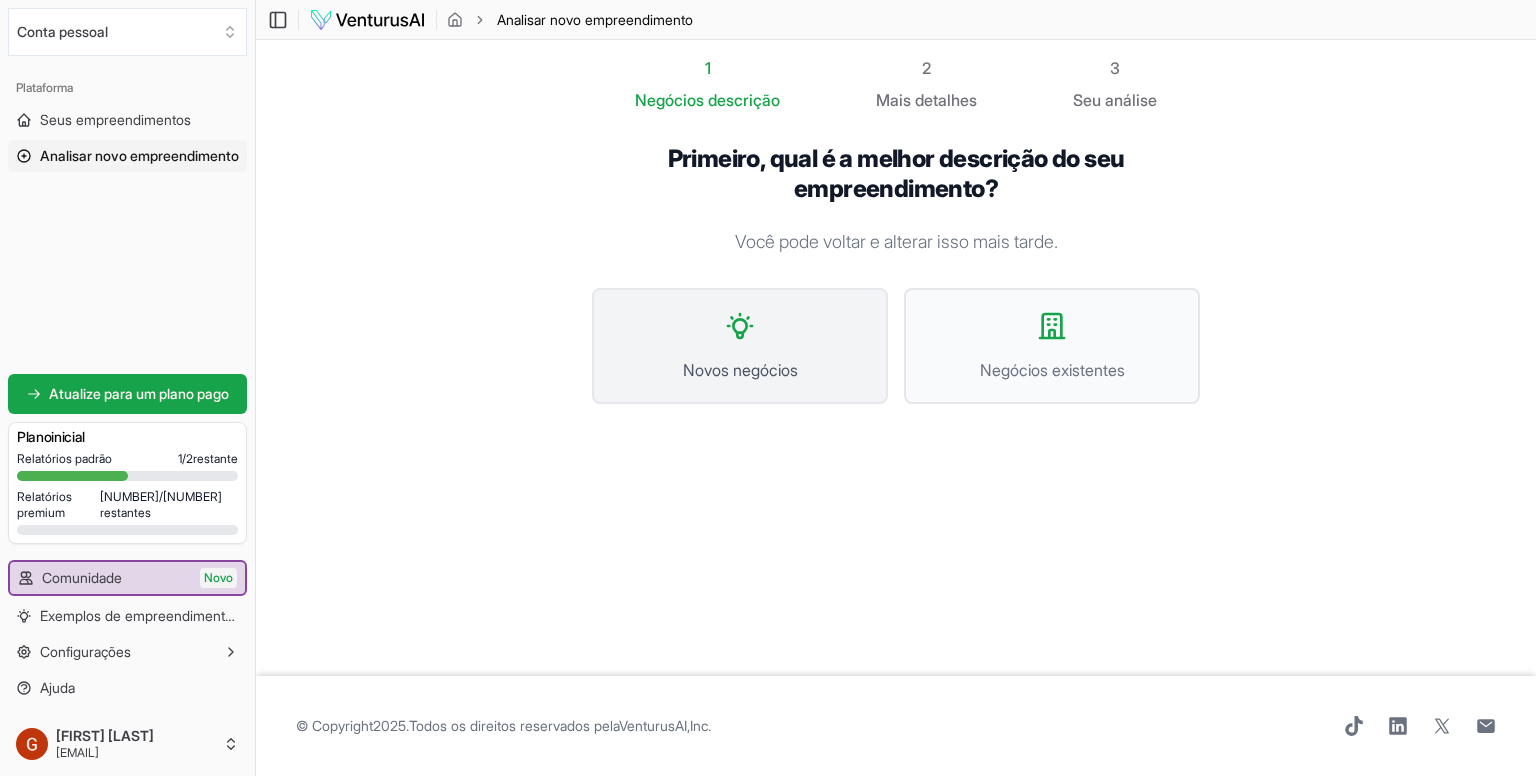 click on "Novos negócios" at bounding box center (740, 346) 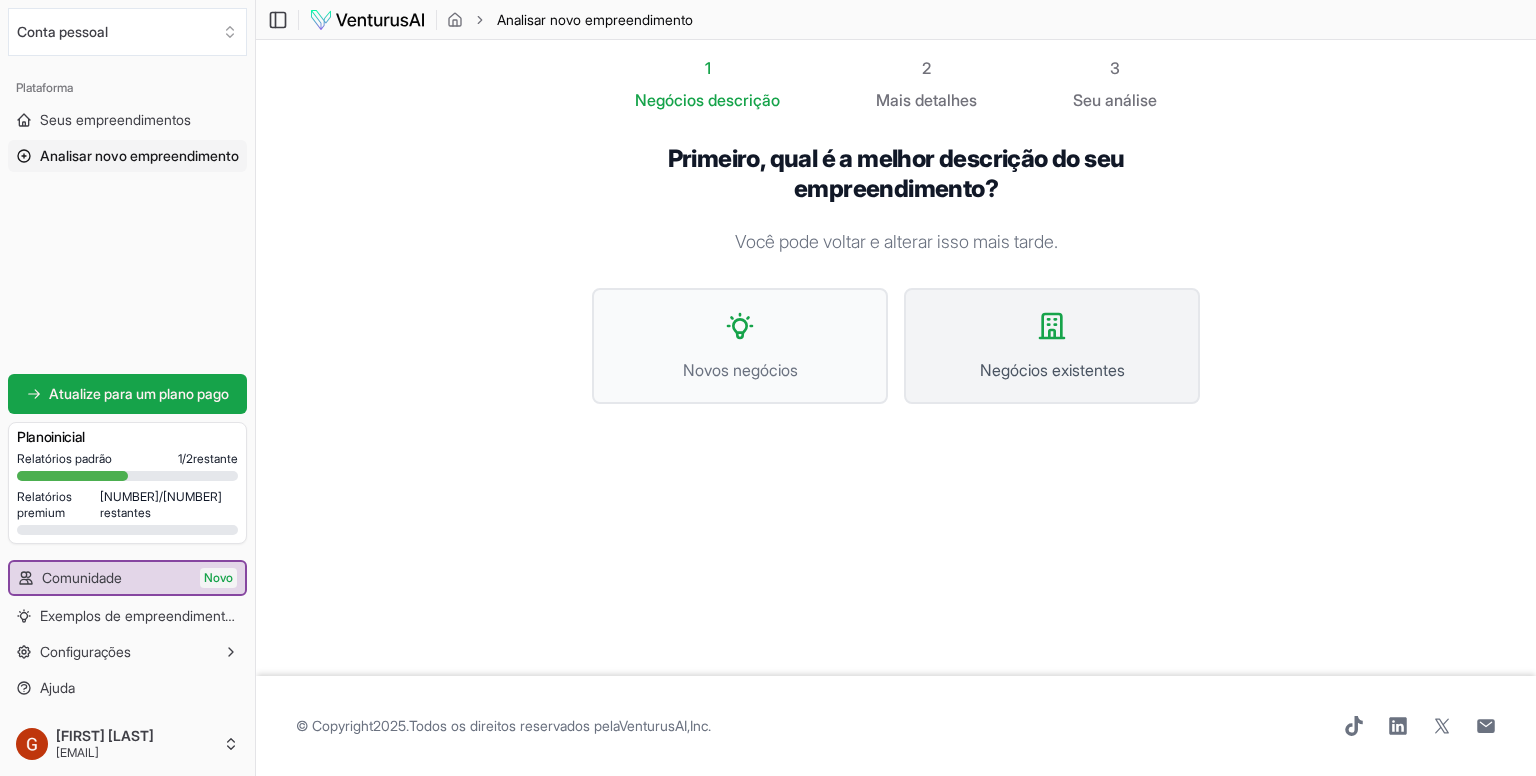 click on "Negócios existentes" at bounding box center [1052, 370] 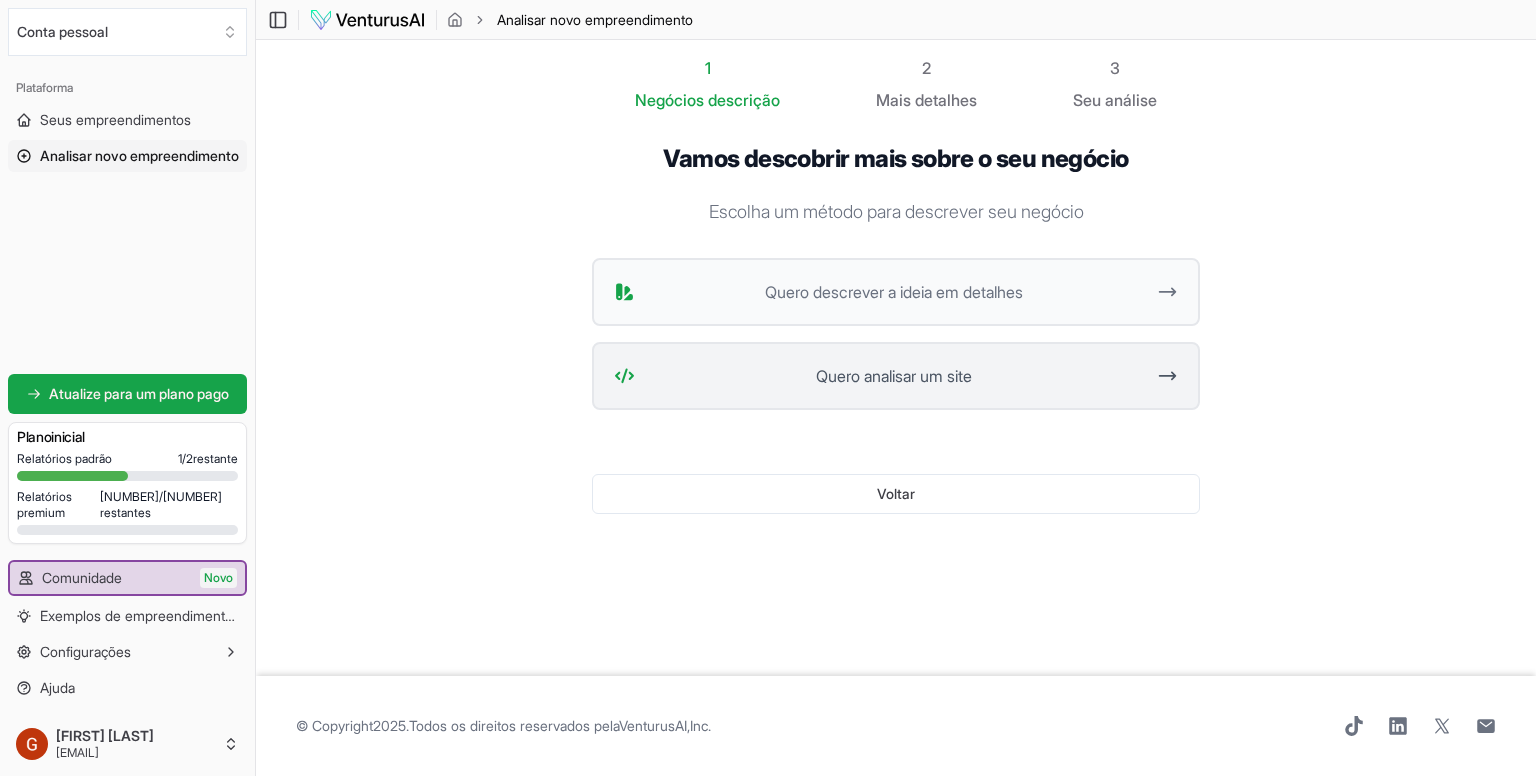 click on "Quero analisar um site" at bounding box center [894, 376] 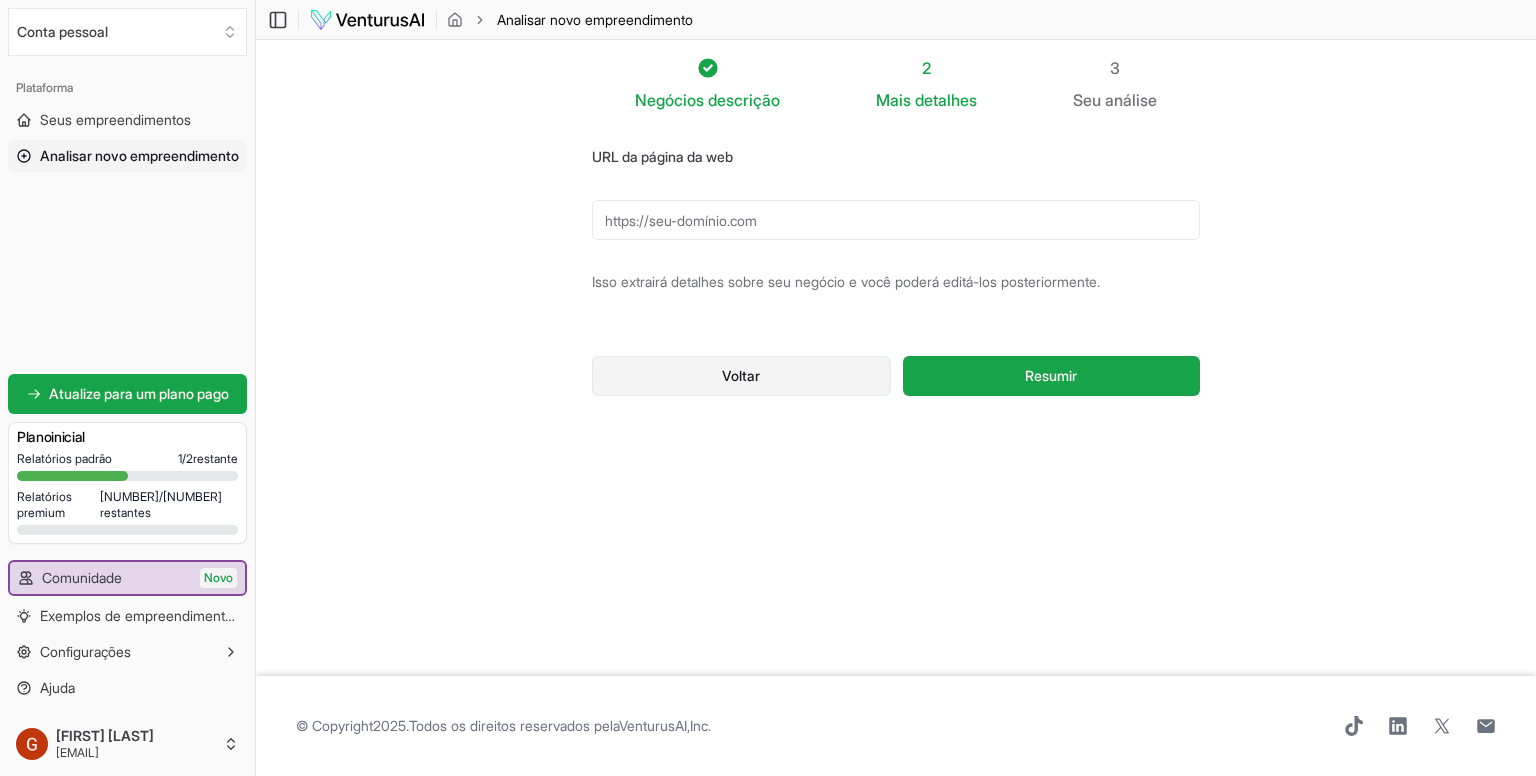 click on "Voltar" at bounding box center [741, 376] 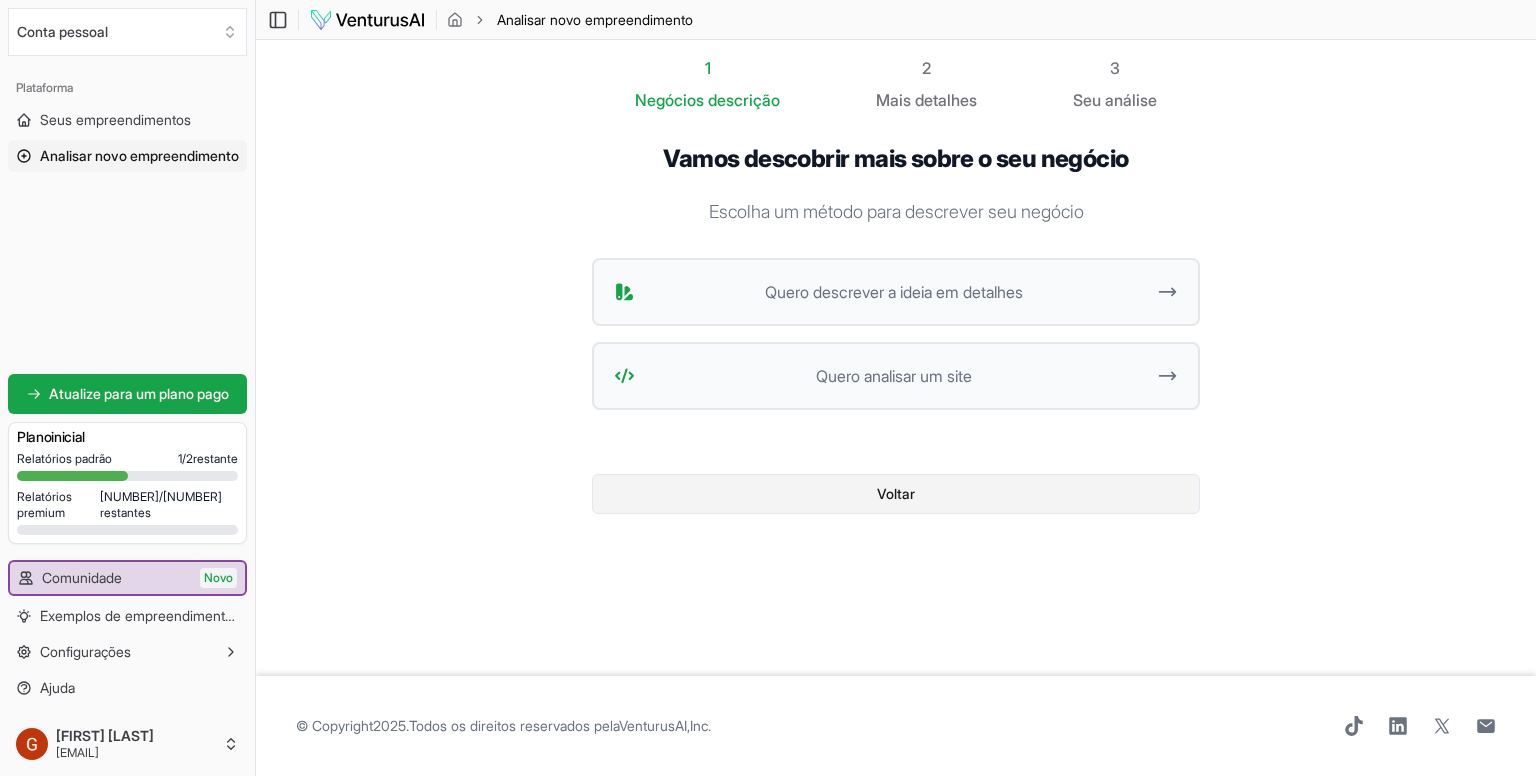 click on "Voltar" at bounding box center [896, 494] 